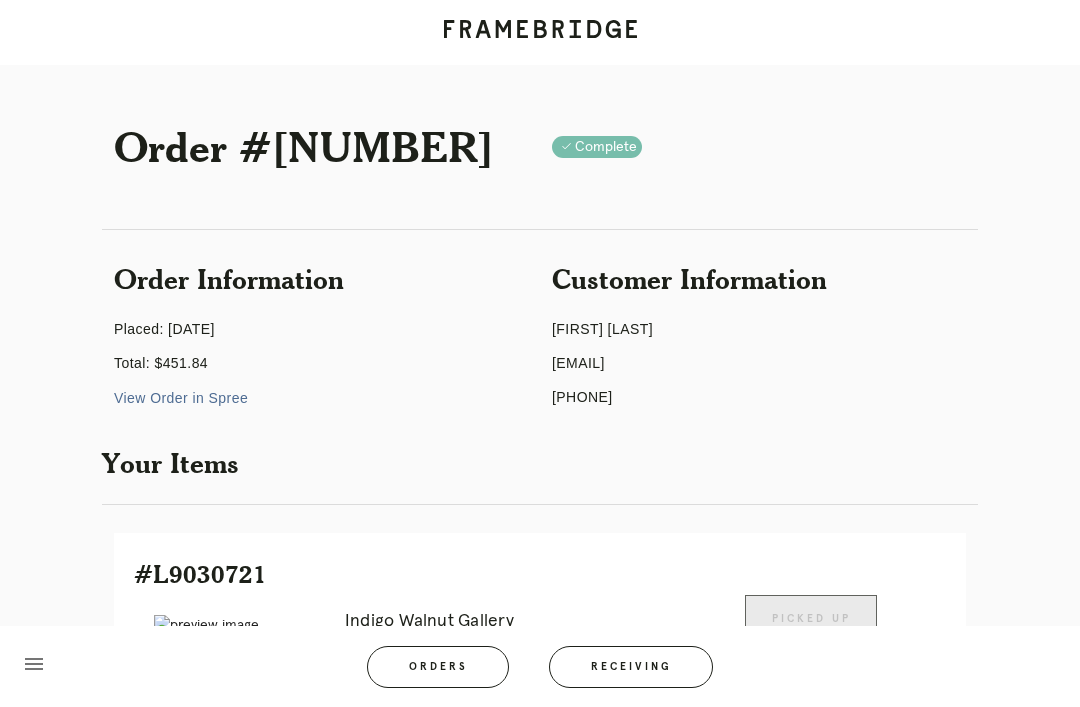 scroll, scrollTop: 327, scrollLeft: 0, axis: vertical 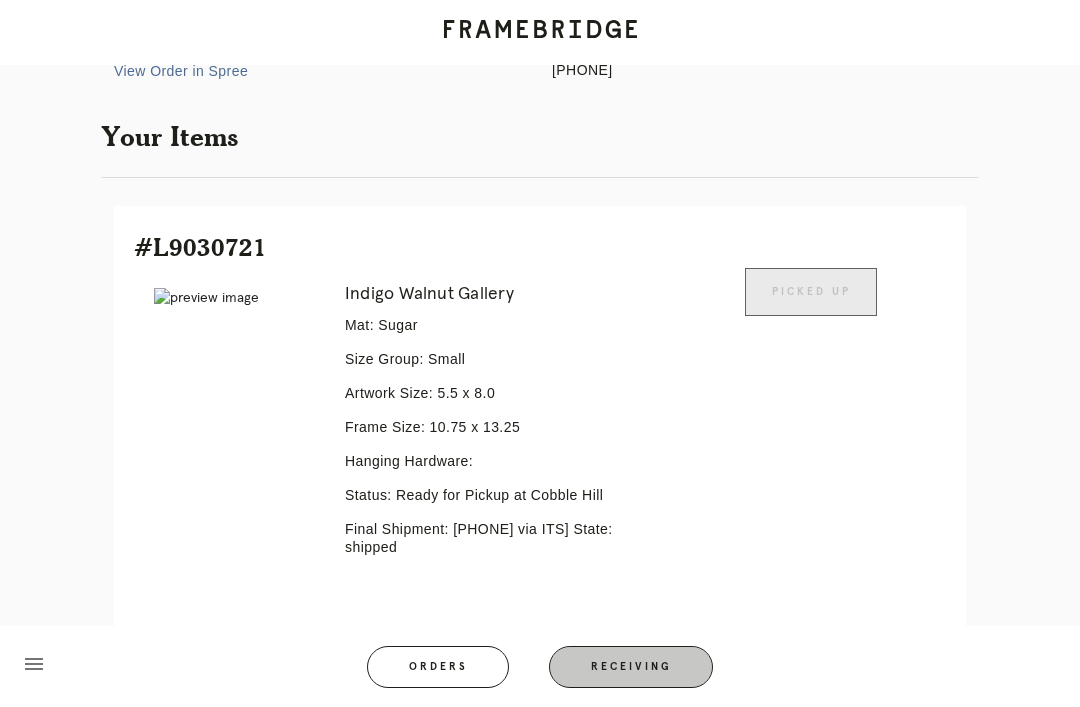 click on "Receiving" at bounding box center [631, 667] 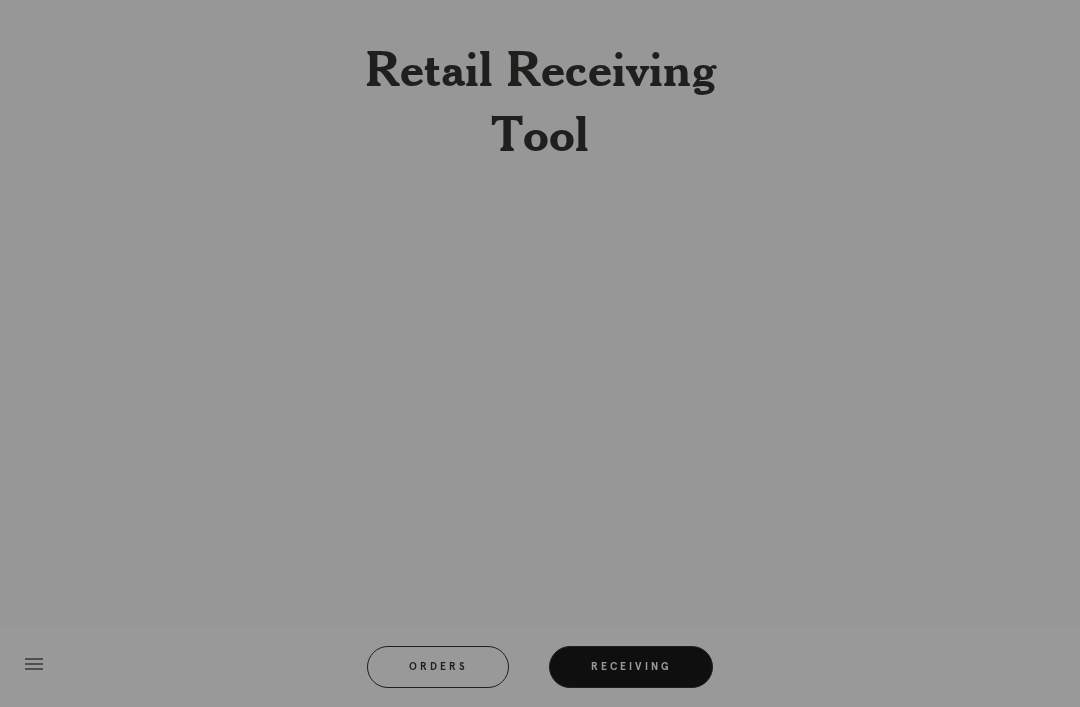 scroll, scrollTop: 64, scrollLeft: 0, axis: vertical 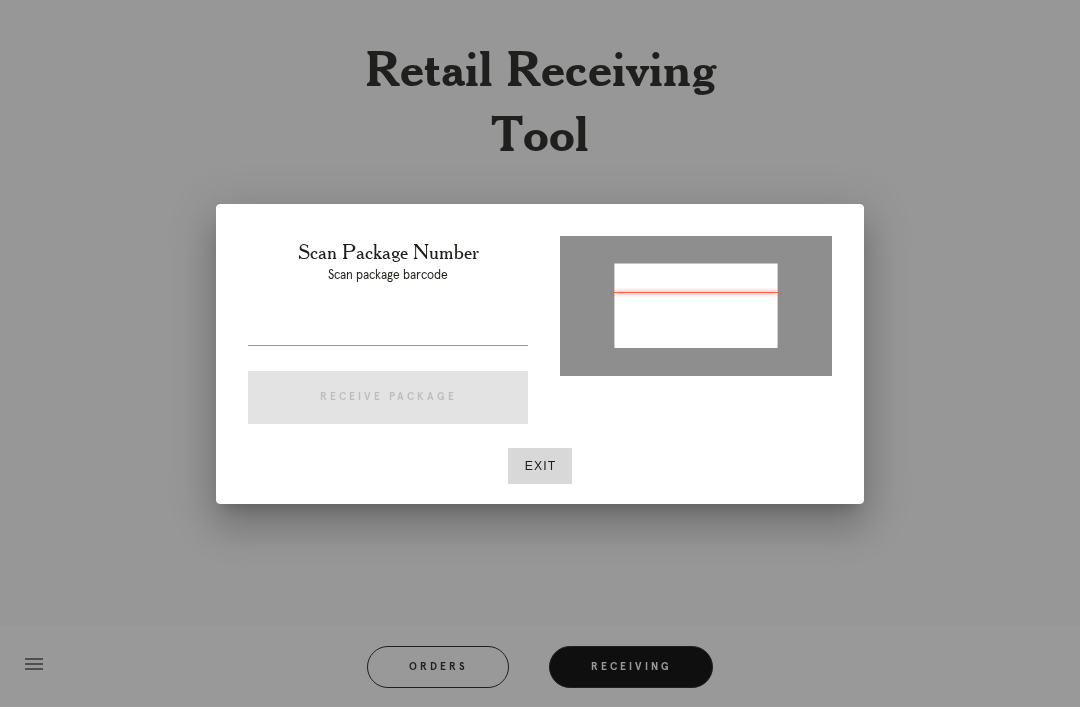 type on "P093358771476505" 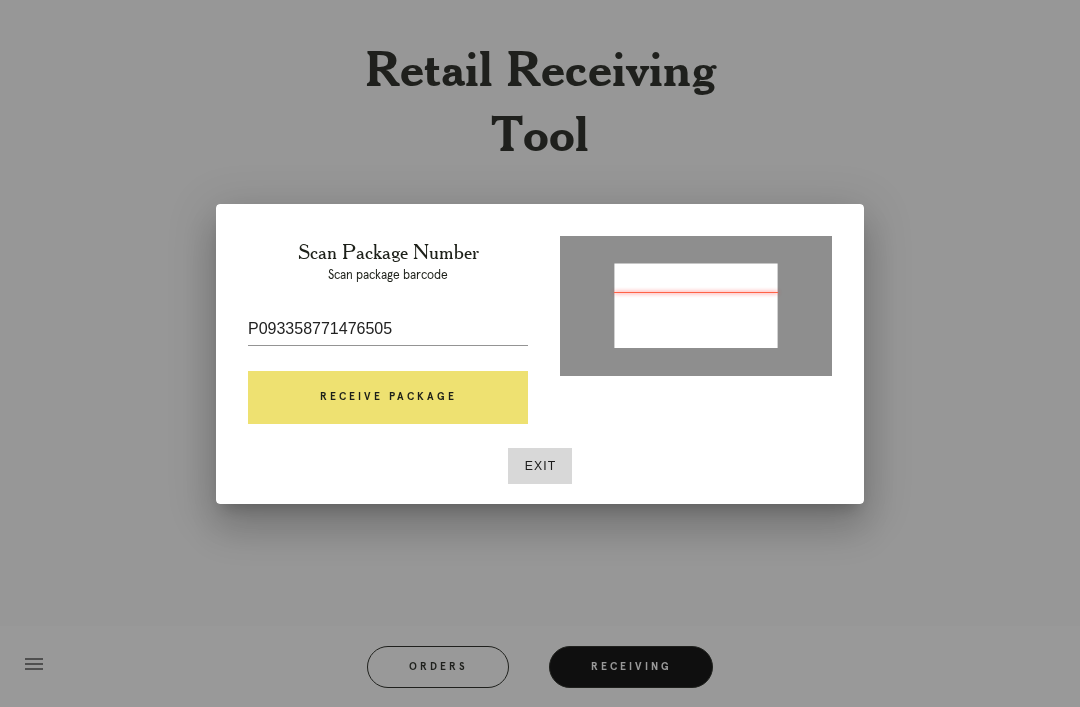 click on "Receive Package" at bounding box center [388, 398] 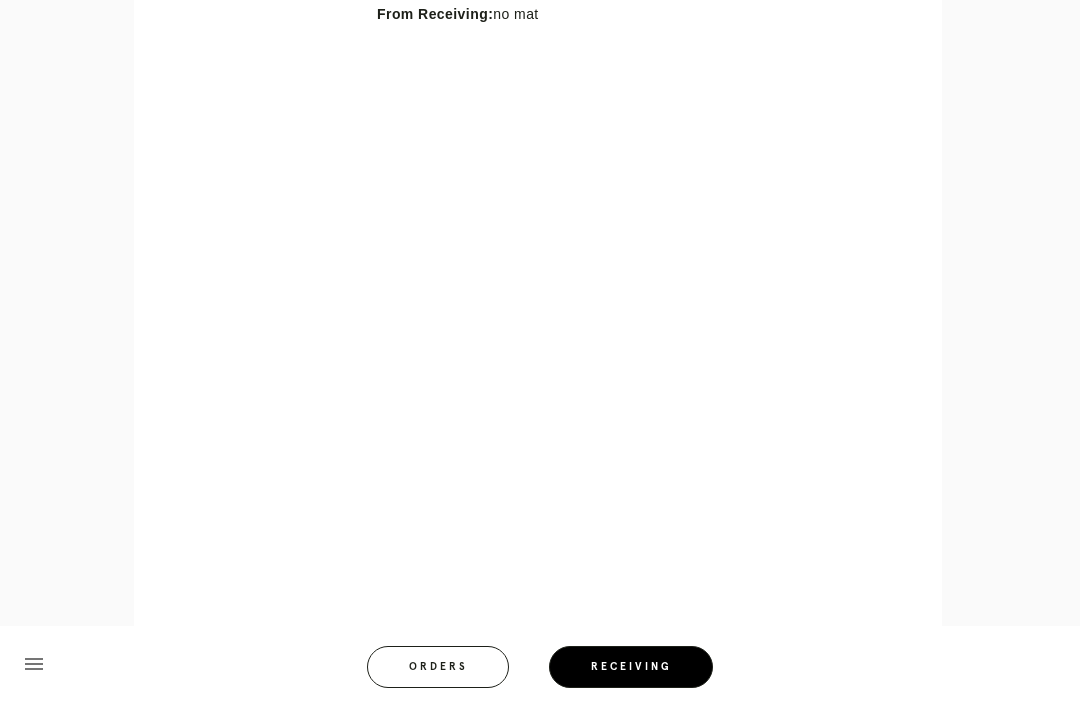 scroll, scrollTop: 1375, scrollLeft: 0, axis: vertical 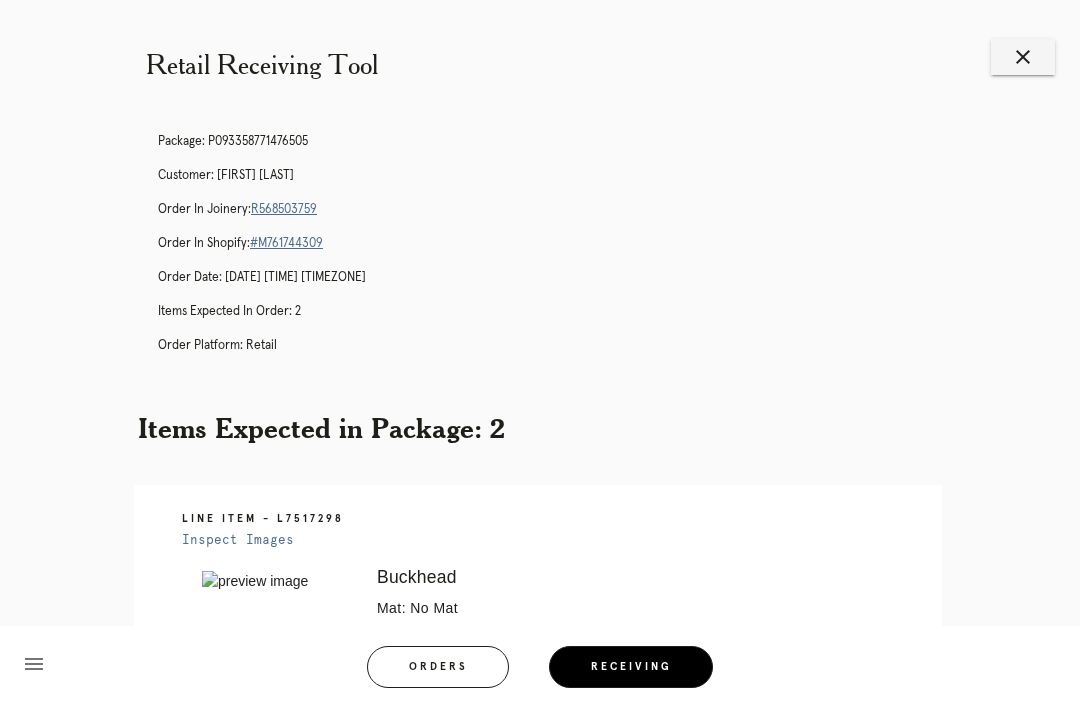 click on "R568503759" at bounding box center (284, 209) 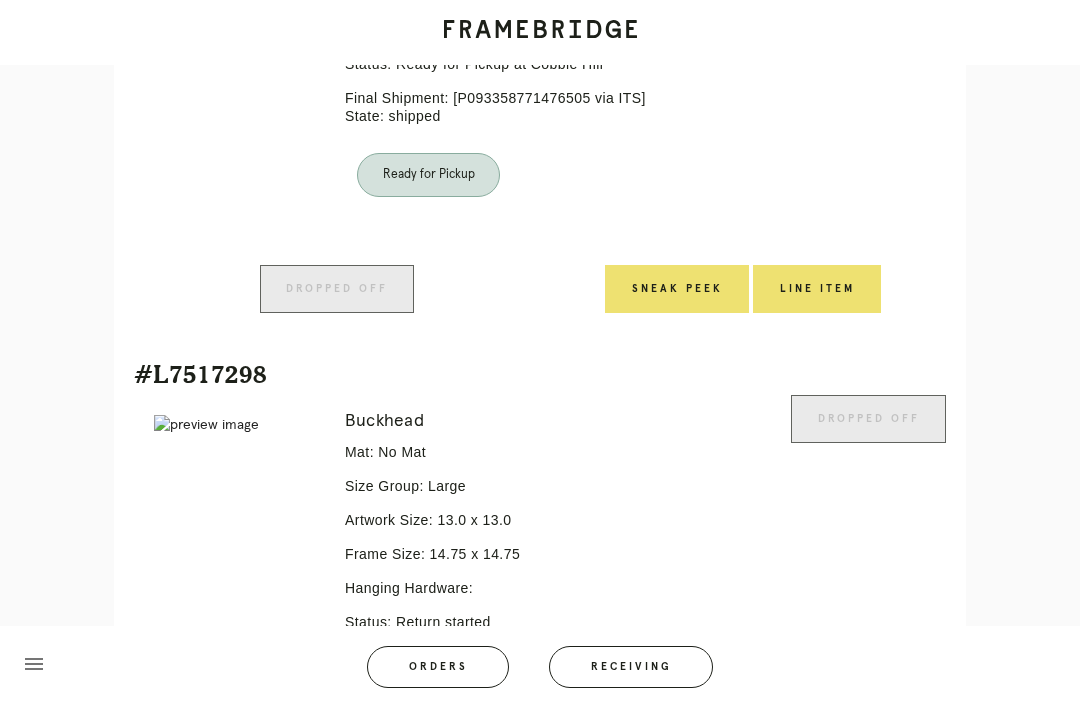 scroll, scrollTop: 938, scrollLeft: 0, axis: vertical 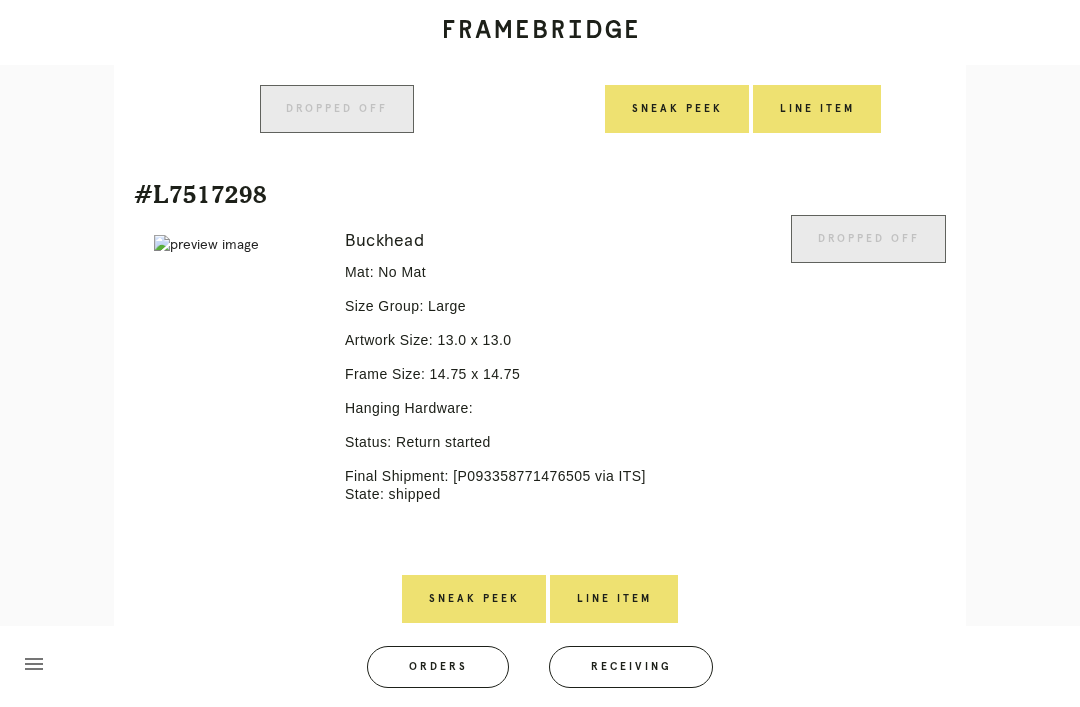 click on "Line Item" at bounding box center (614, 599) 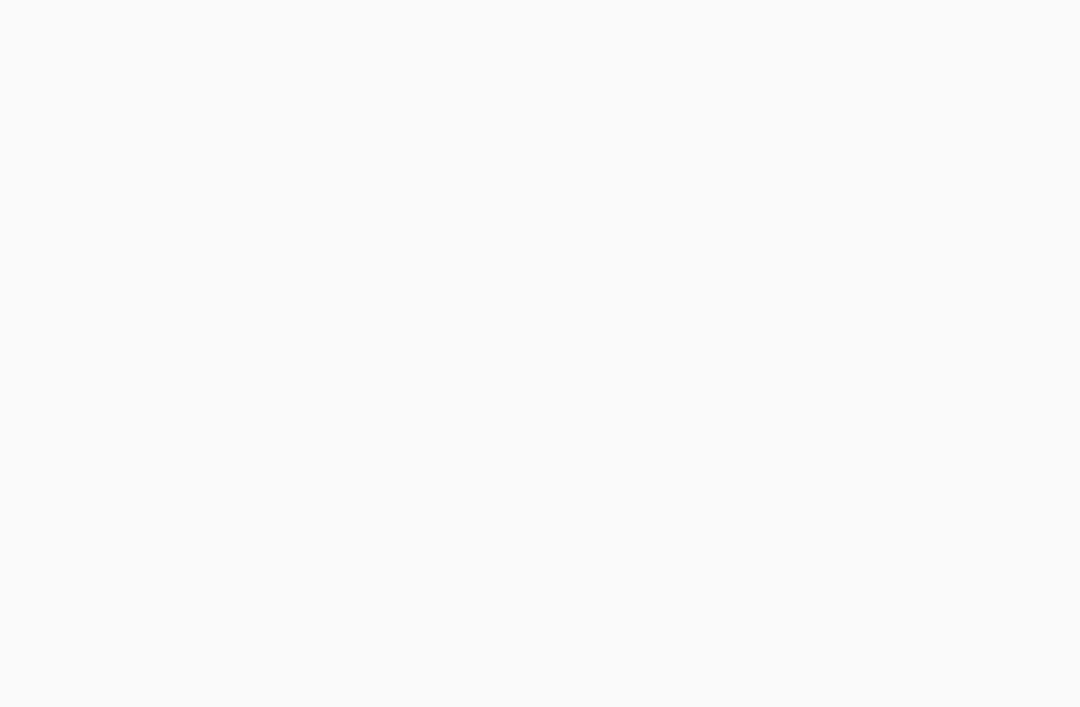 scroll, scrollTop: 0, scrollLeft: 0, axis: both 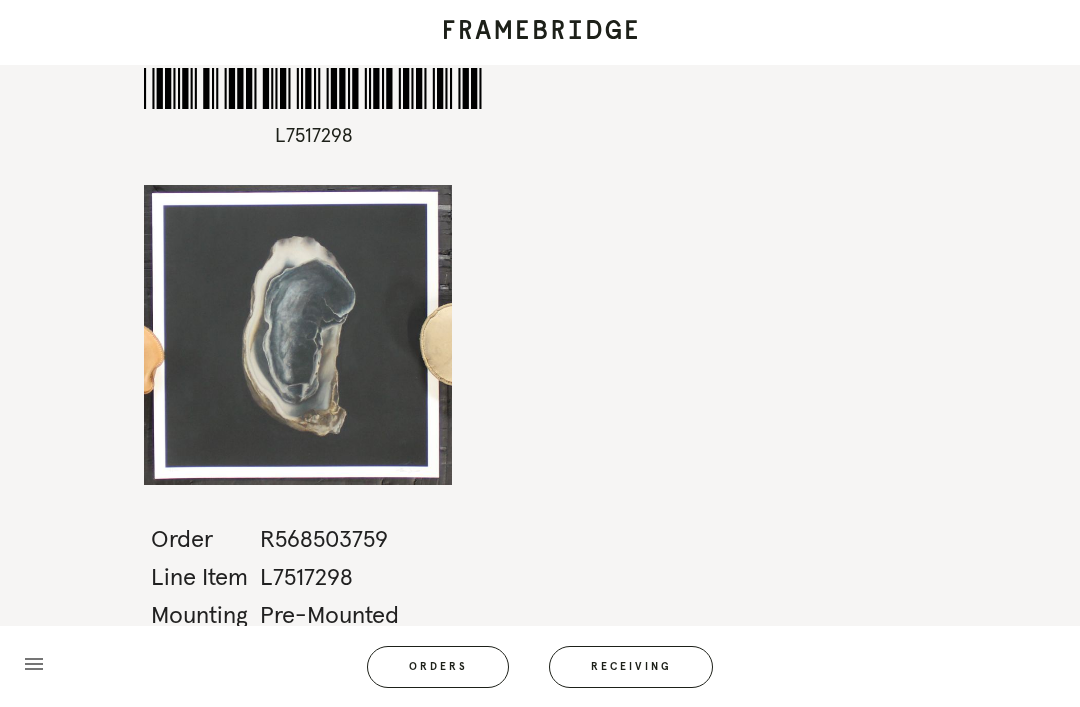 click on "Receiving" at bounding box center [631, 667] 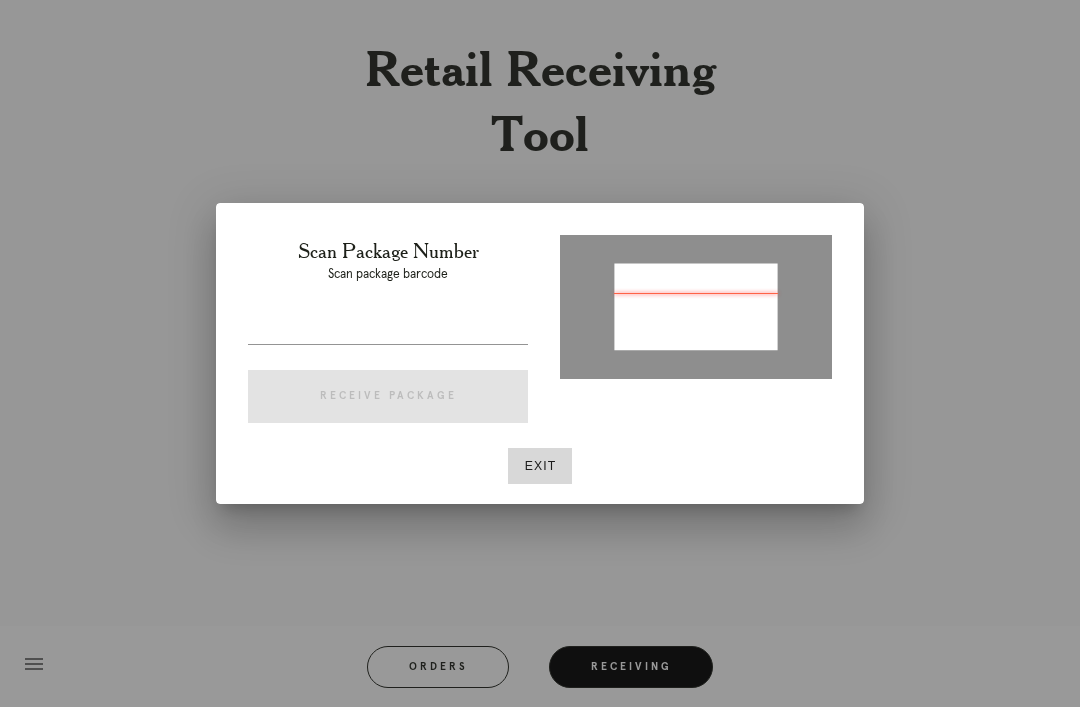 type on "P352299444463230" 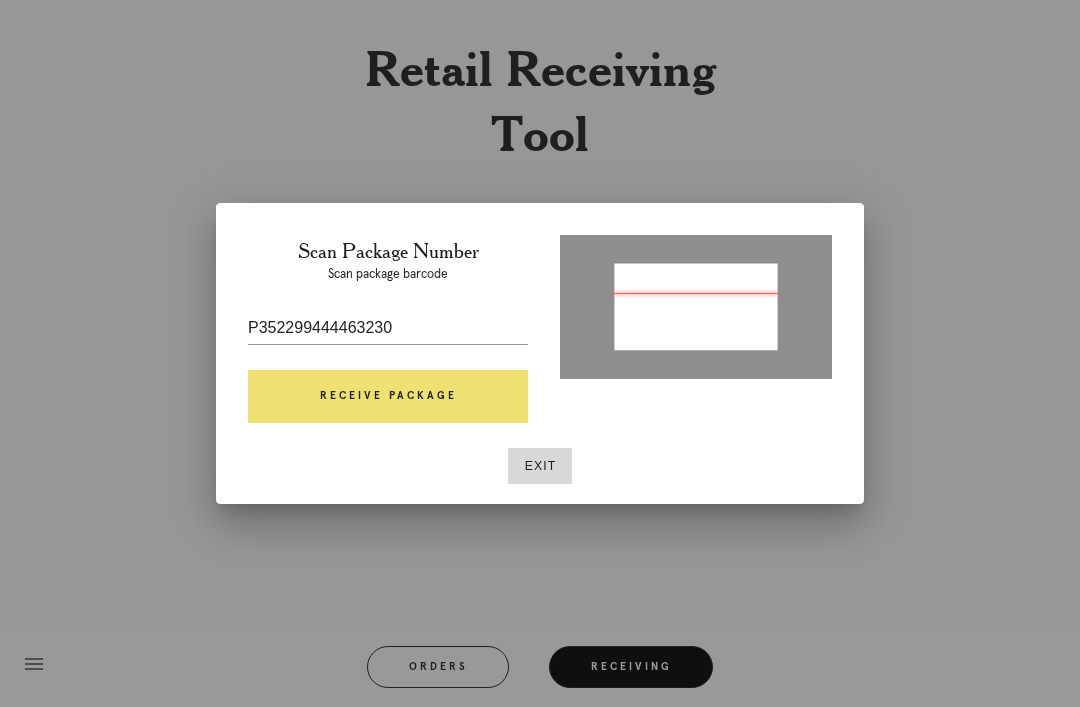 click on "Receive Package" at bounding box center (388, 397) 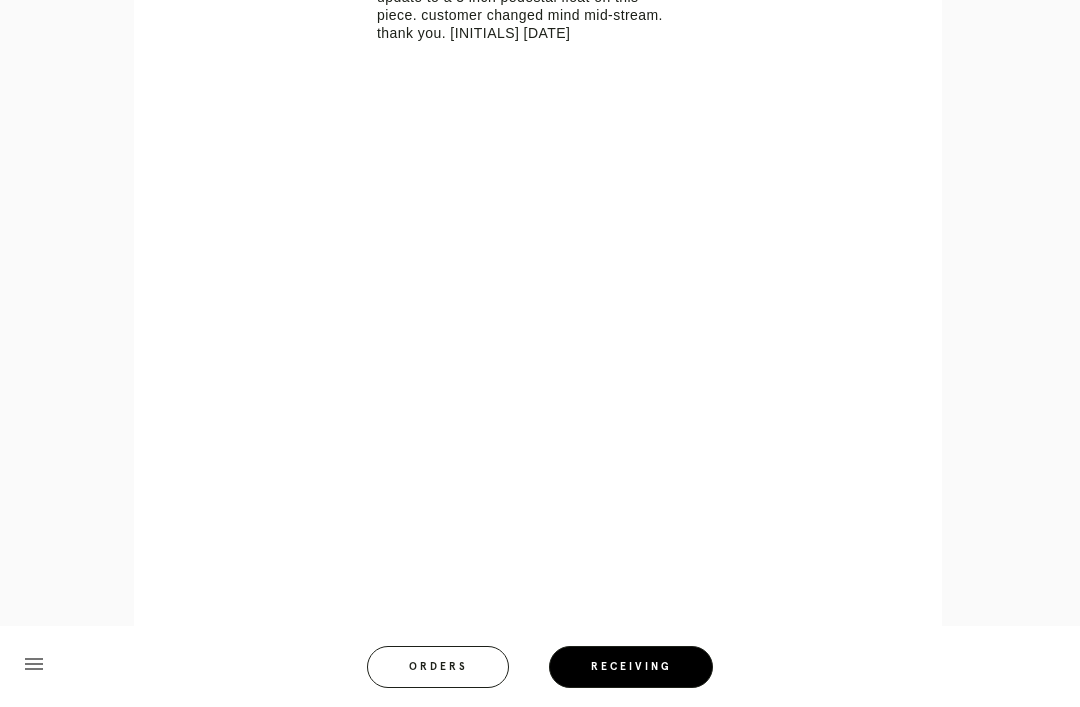scroll, scrollTop: 876, scrollLeft: 0, axis: vertical 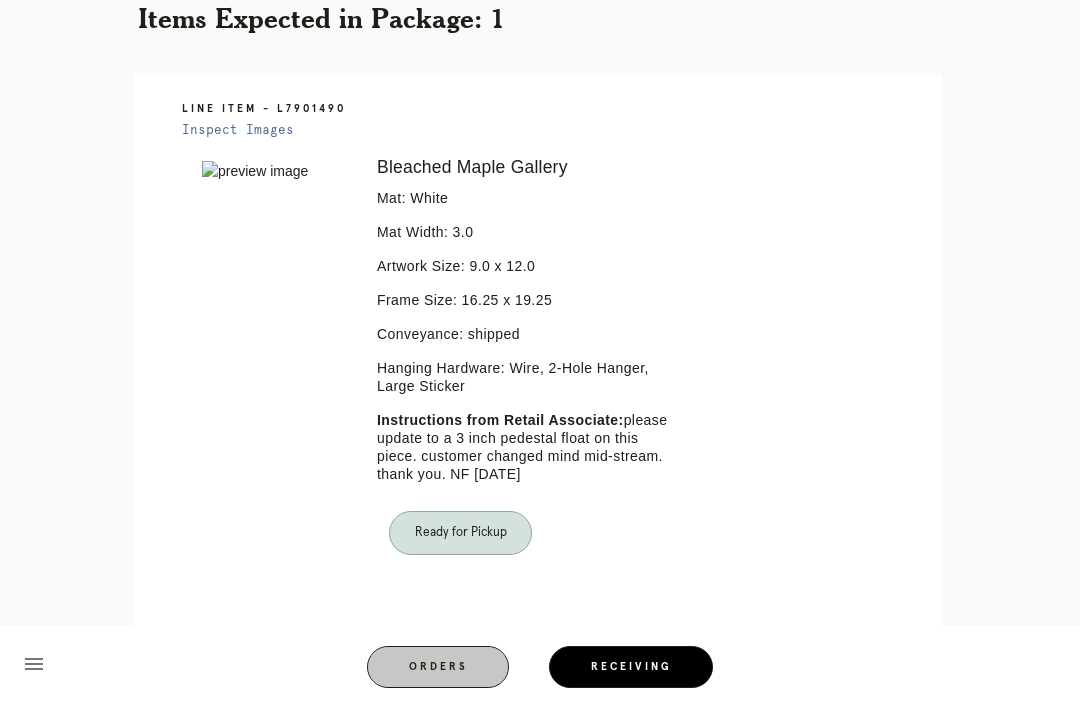 click on "Orders" at bounding box center (438, 667) 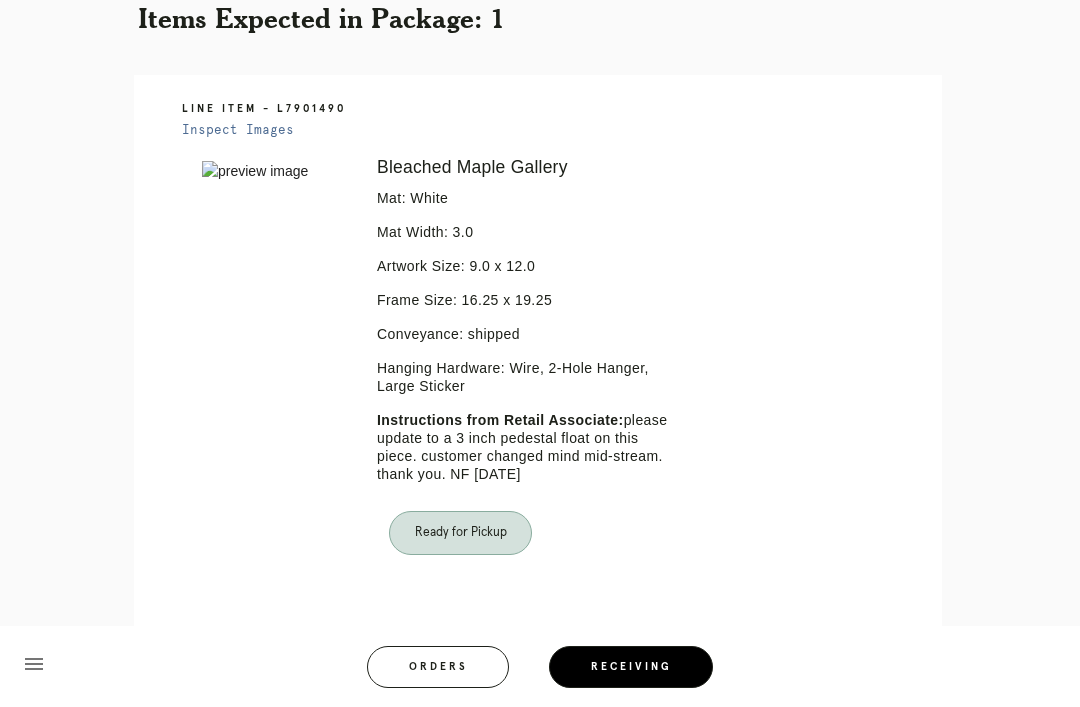 scroll, scrollTop: 0, scrollLeft: 0, axis: both 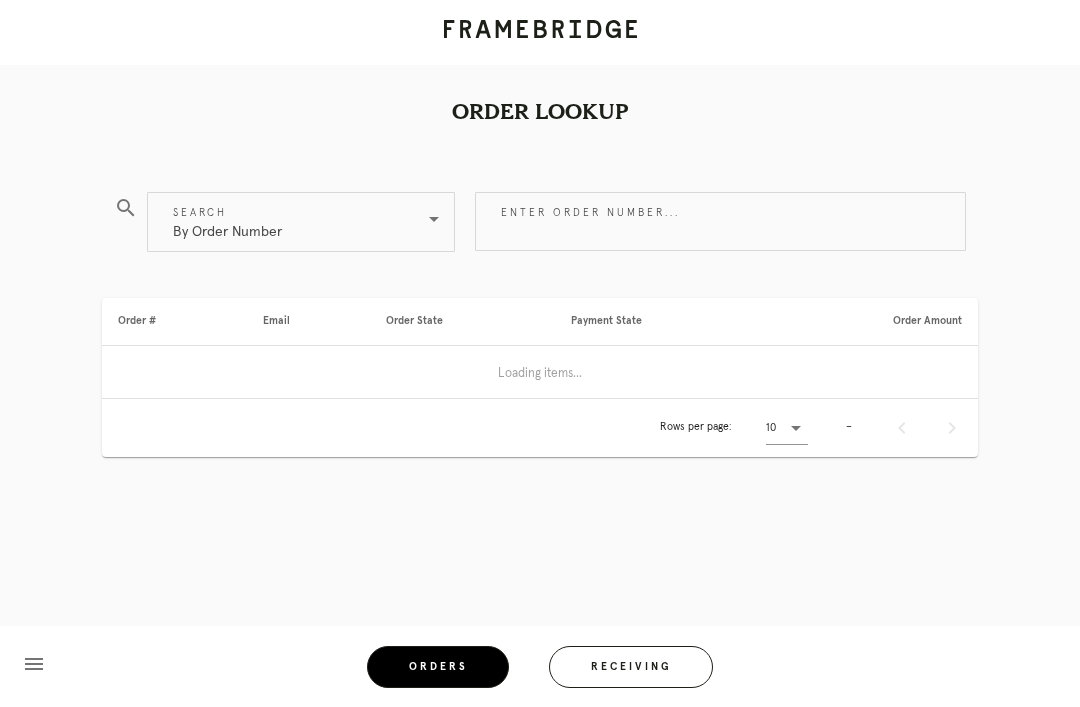 click on "Receiving" at bounding box center [631, 667] 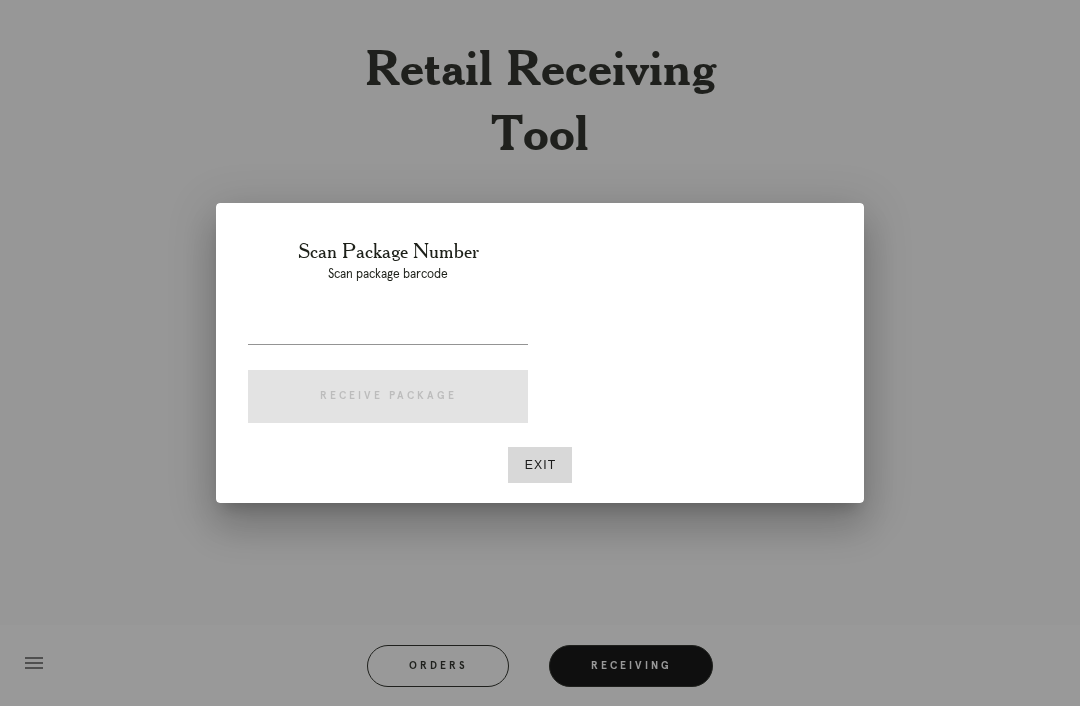 scroll, scrollTop: 64, scrollLeft: 0, axis: vertical 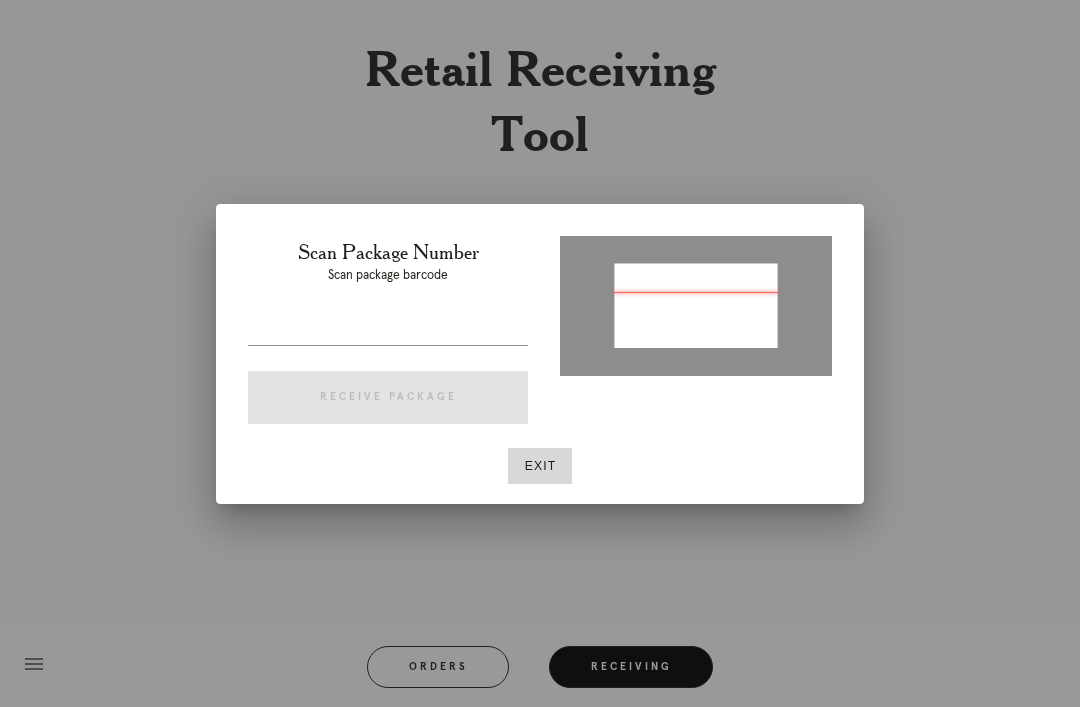 type on "P141363753248382" 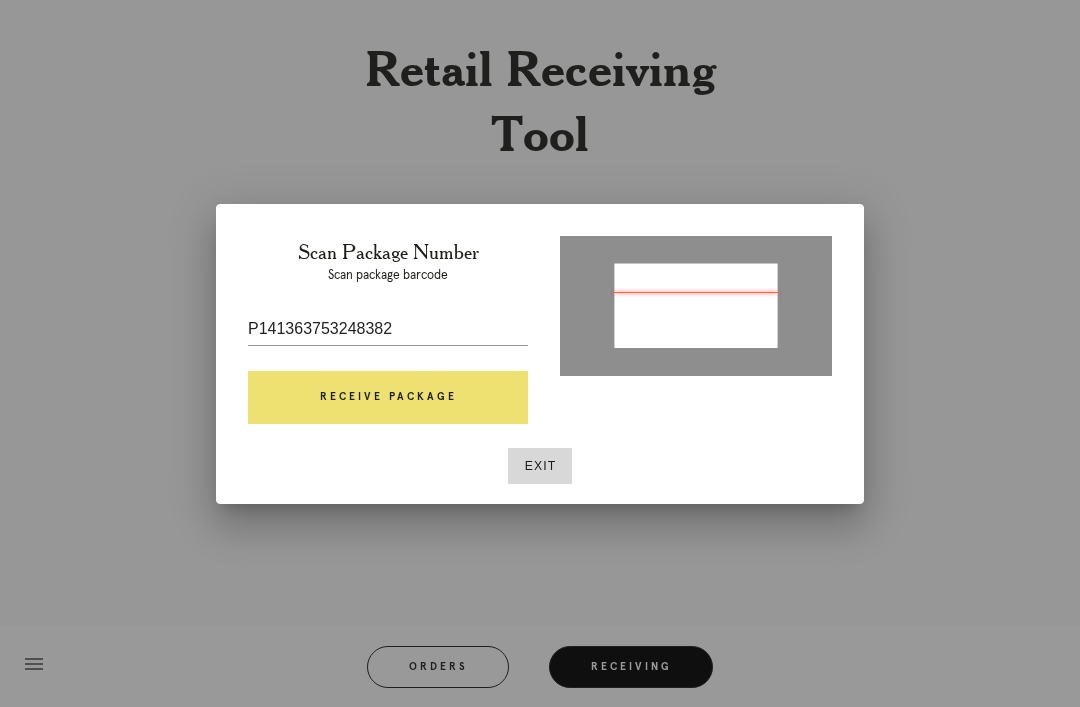 click on "Receive Package" at bounding box center (388, 398) 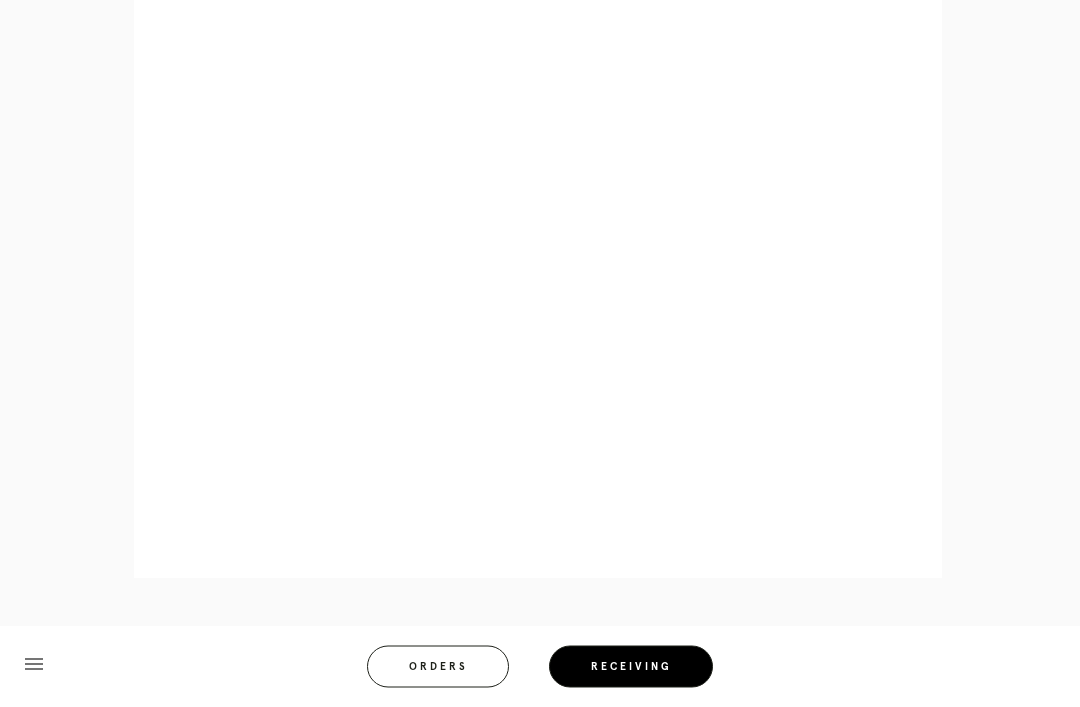 scroll, scrollTop: 1538, scrollLeft: 0, axis: vertical 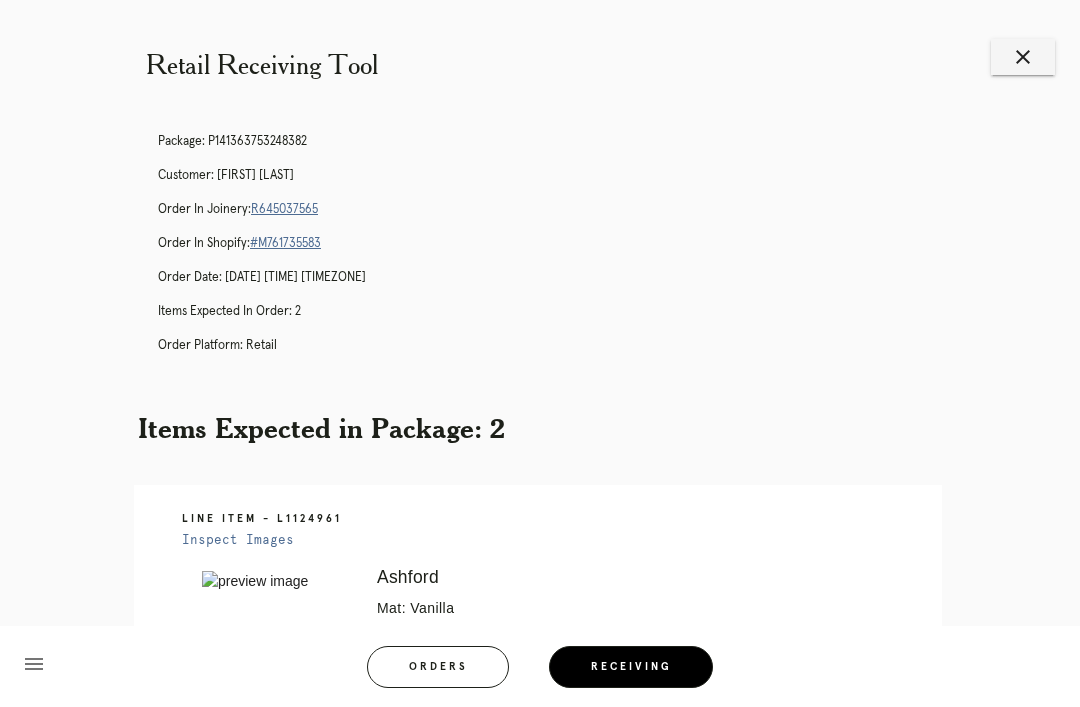 click on "R645037565" at bounding box center (284, 209) 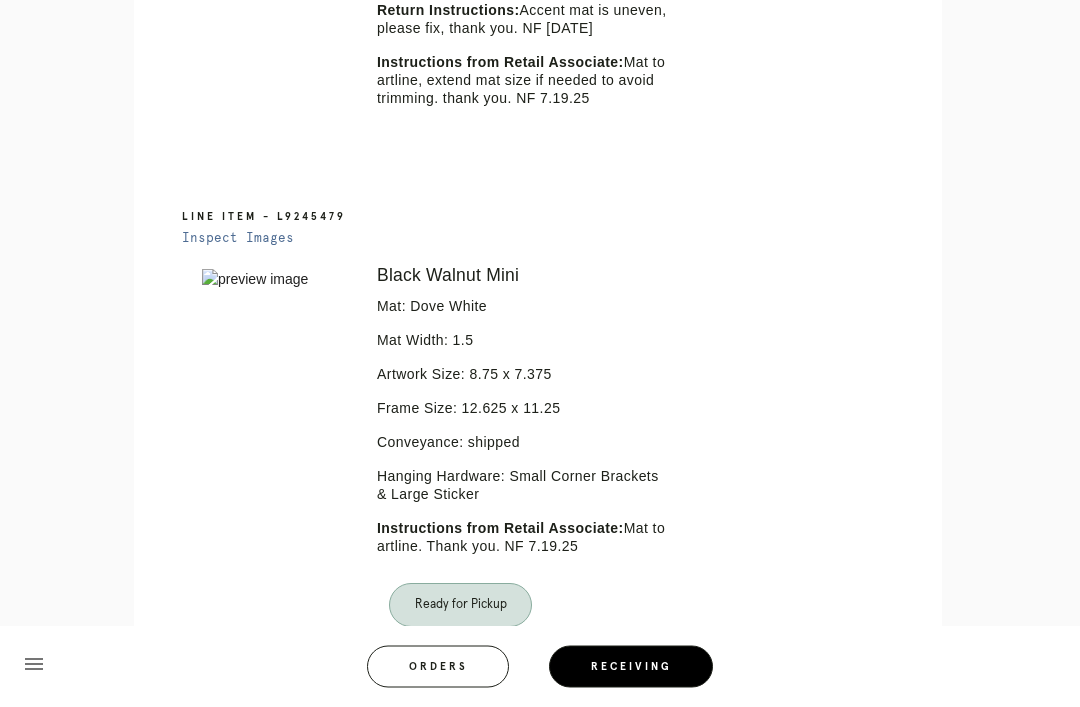 scroll, scrollTop: 960, scrollLeft: 0, axis: vertical 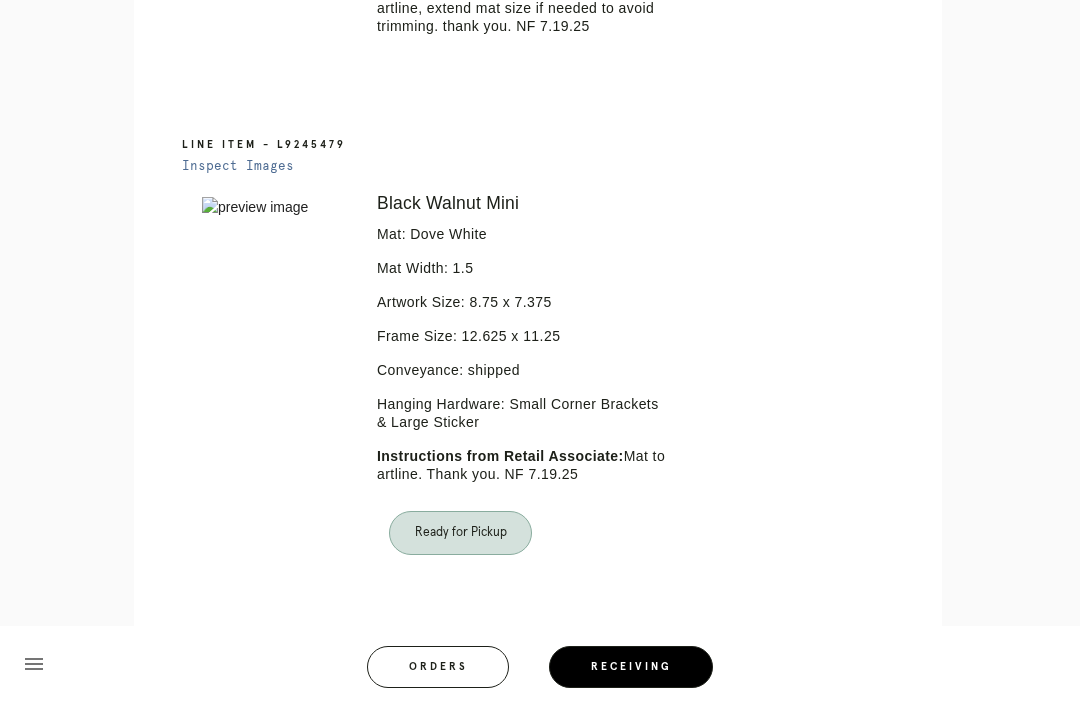 click on "Orders" at bounding box center [438, 667] 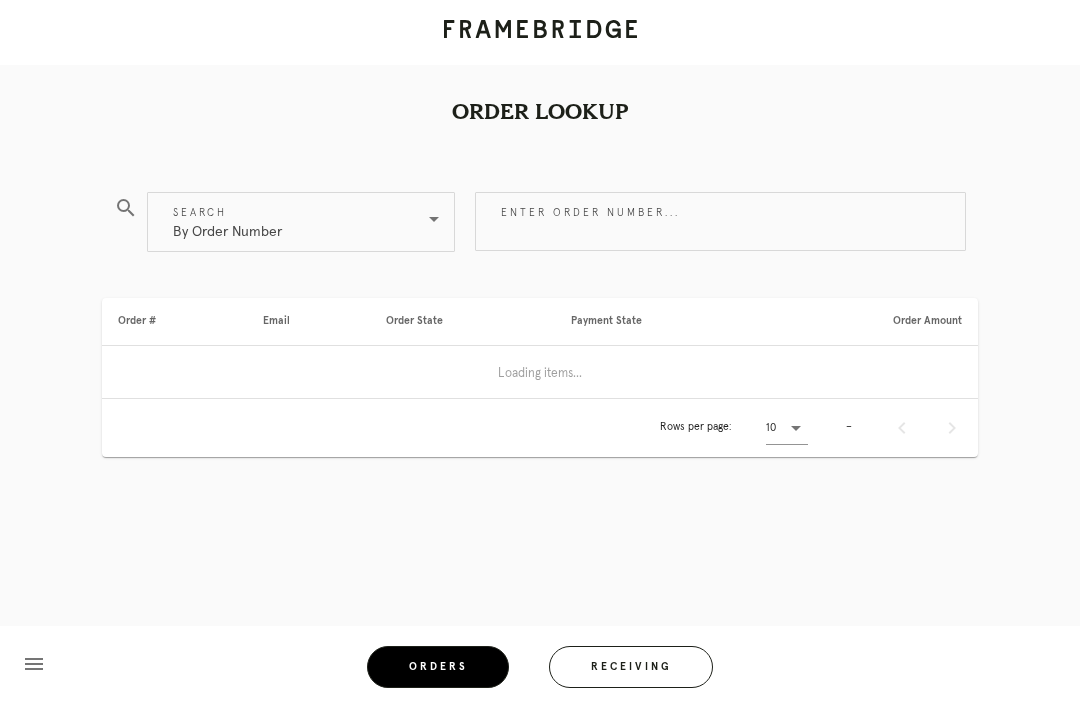 scroll, scrollTop: 0, scrollLeft: 0, axis: both 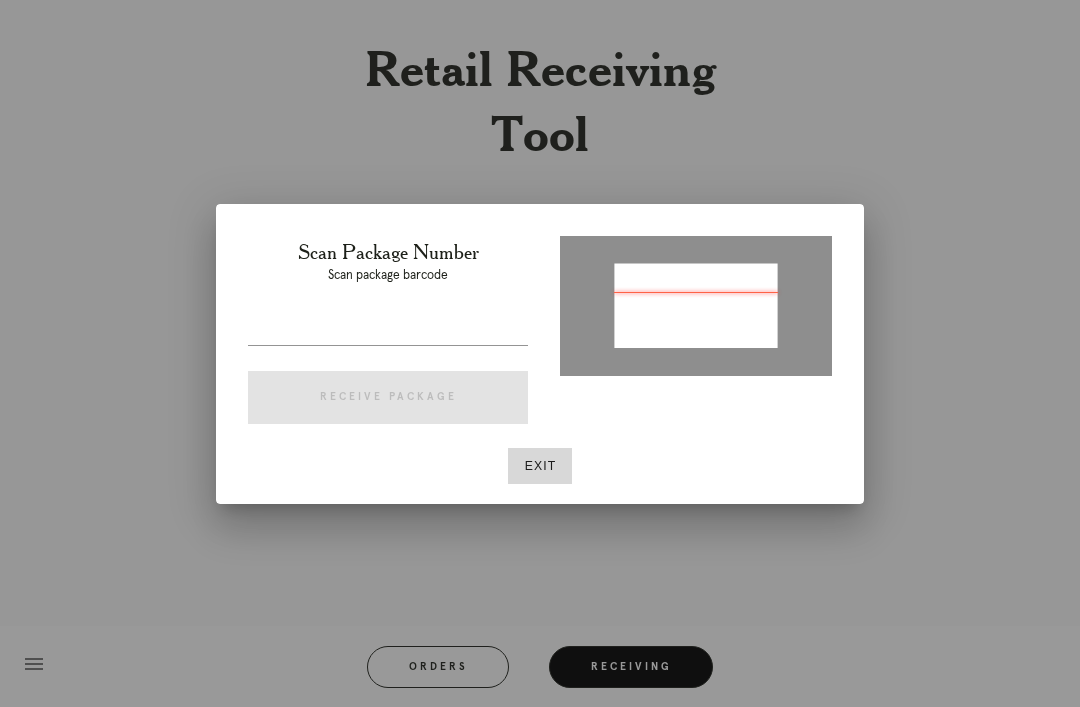 type on "P909688310005077" 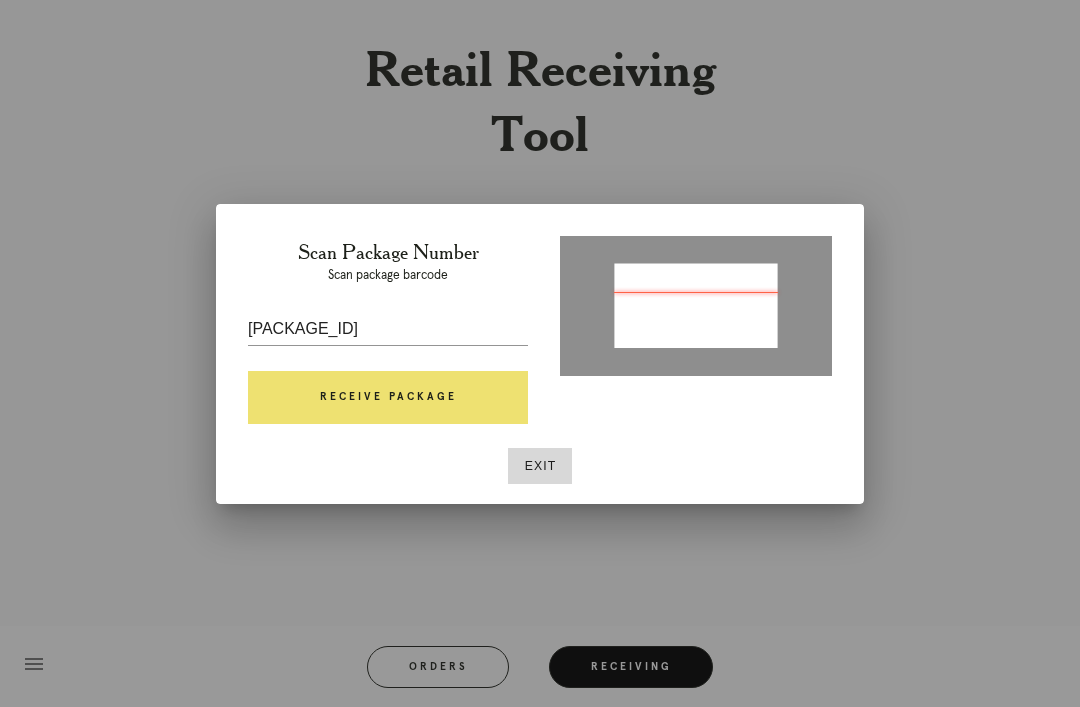 click on "Receive Package" at bounding box center [388, 398] 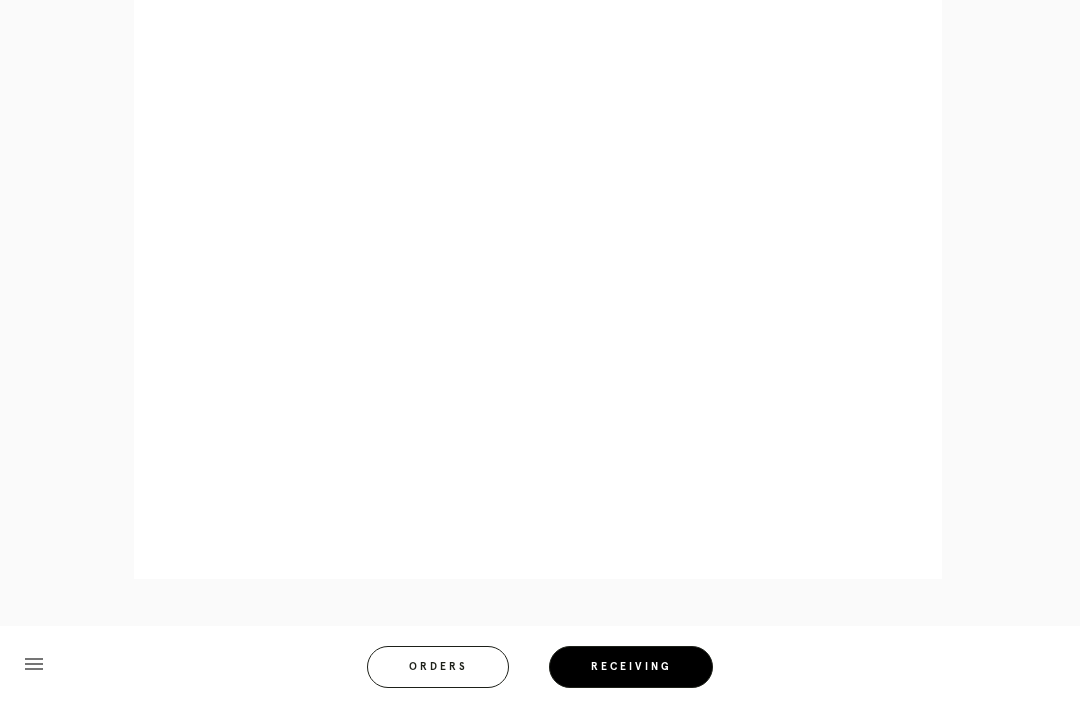 scroll, scrollTop: 1018, scrollLeft: 0, axis: vertical 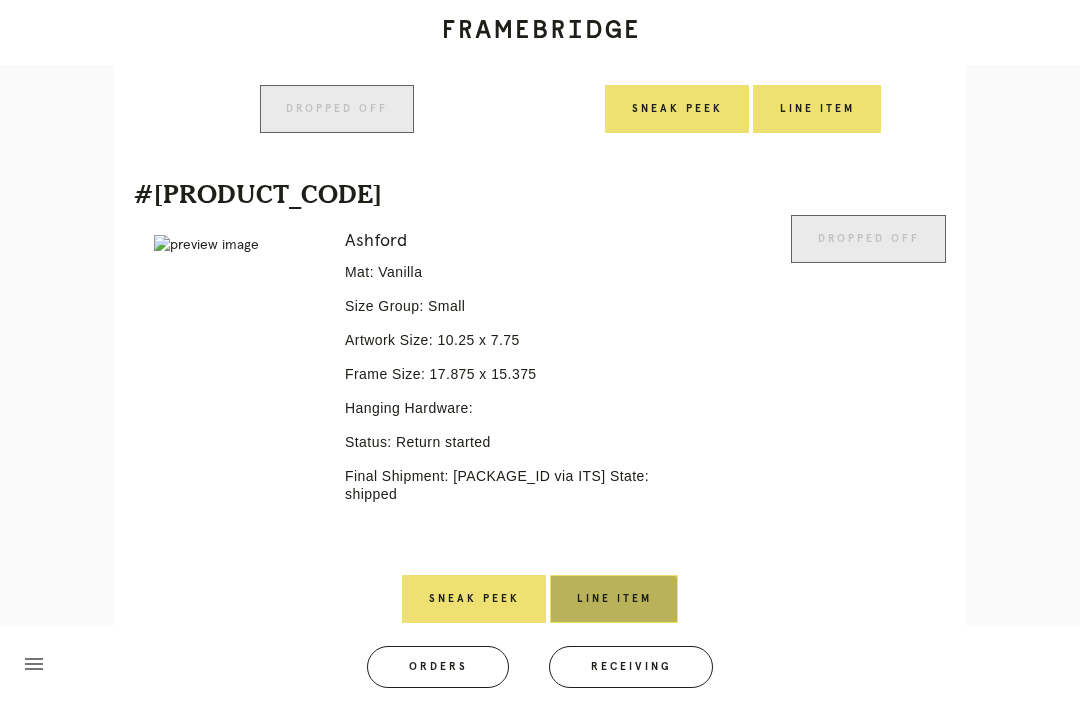 click on "Line Item" at bounding box center [614, 599] 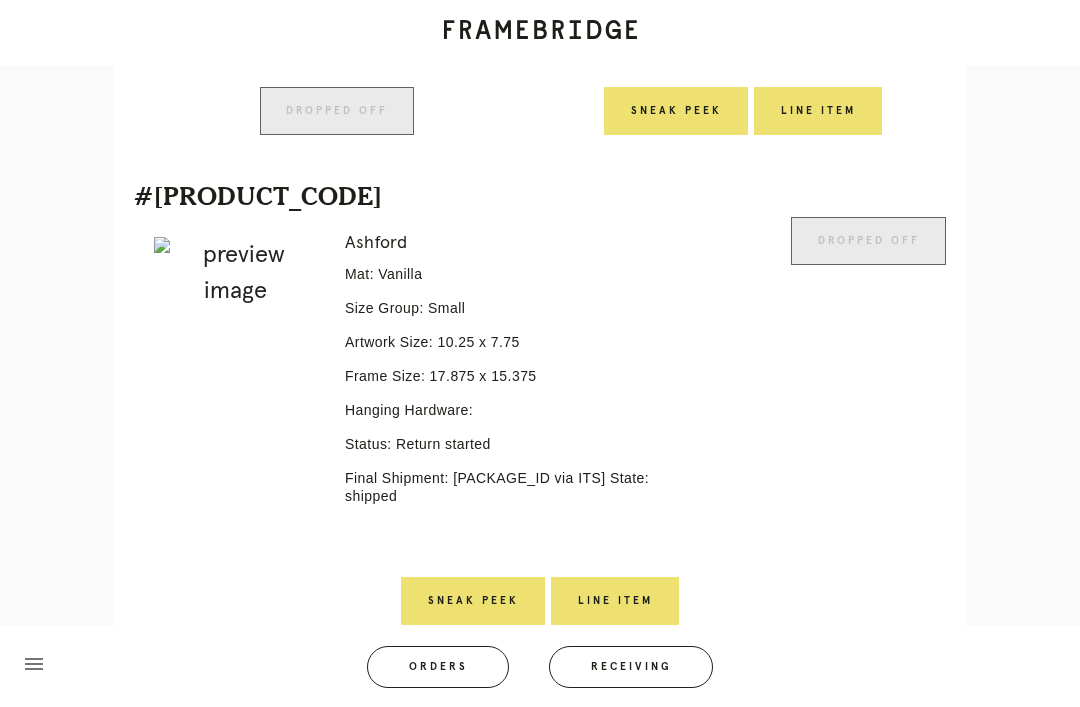 scroll, scrollTop: 0, scrollLeft: 0, axis: both 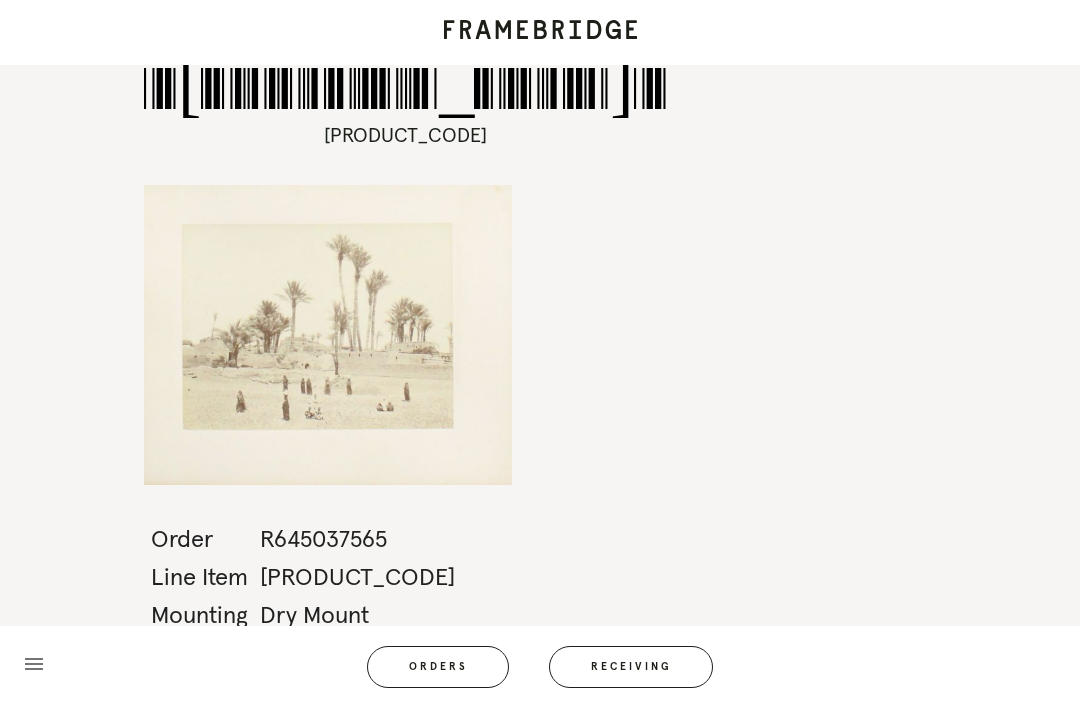 click on "Orders" at bounding box center [438, 667] 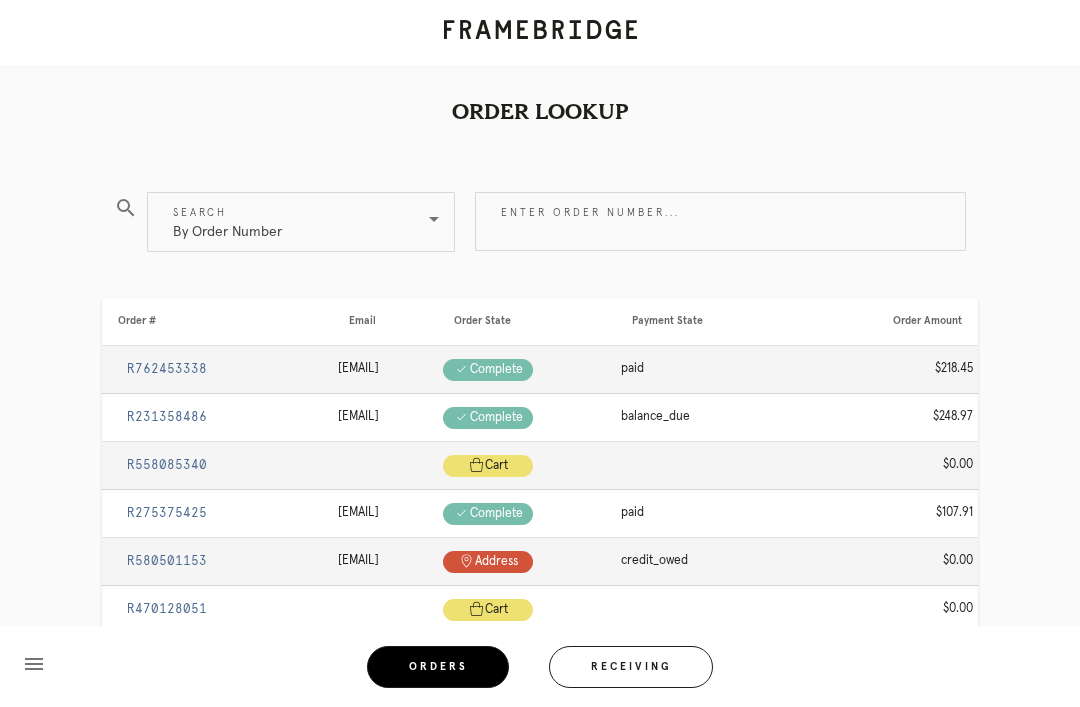 click on "Enter order number..." at bounding box center (720, 221) 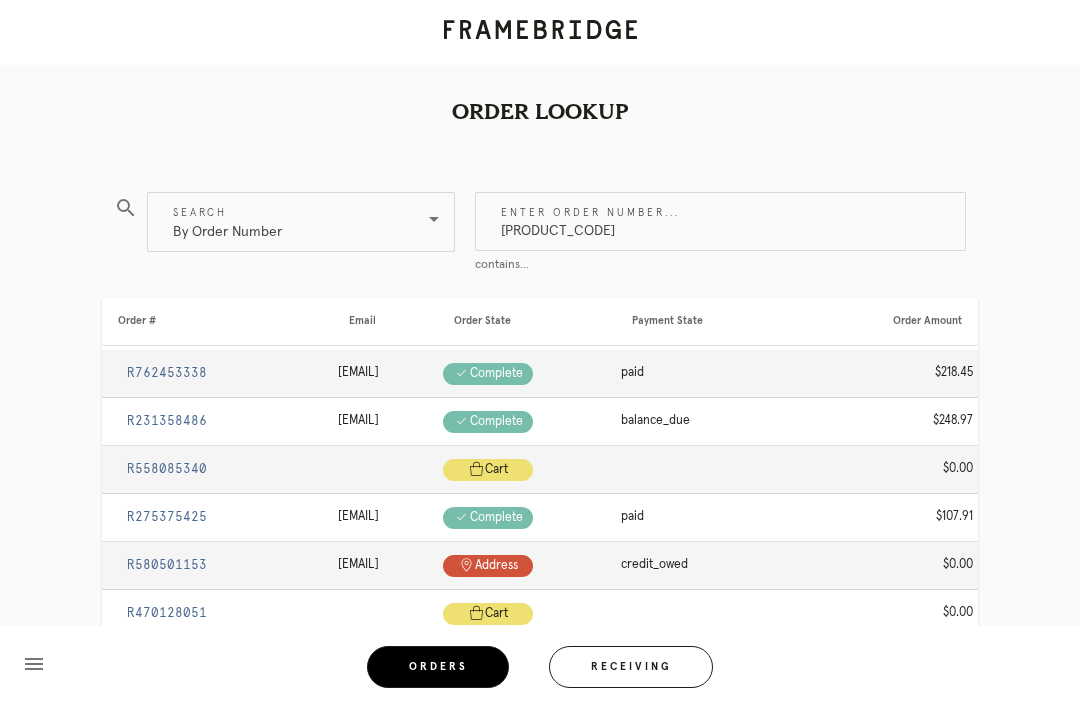 type on "M761735583" 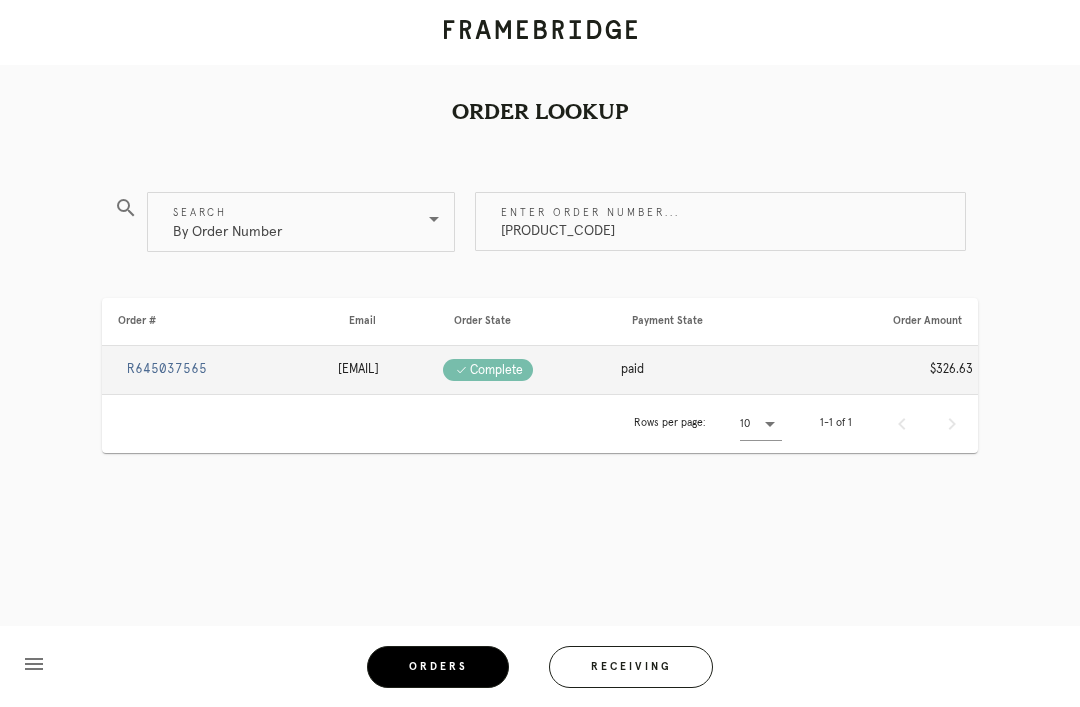 click on "R645037565" at bounding box center (167, 369) 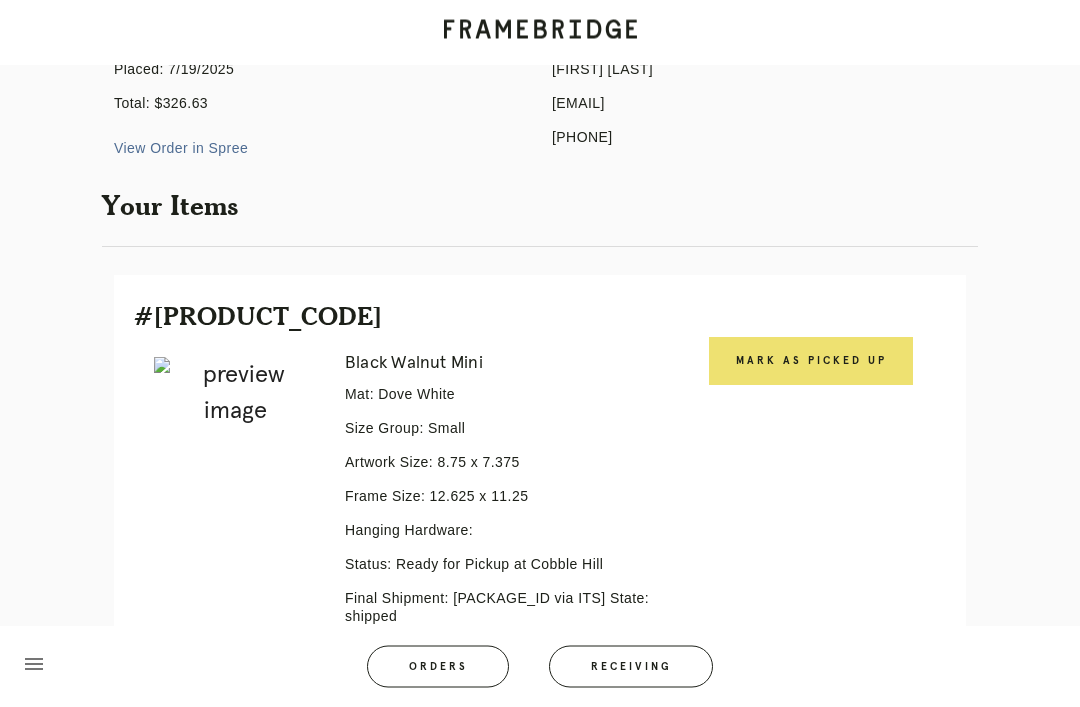 scroll, scrollTop: 263, scrollLeft: 0, axis: vertical 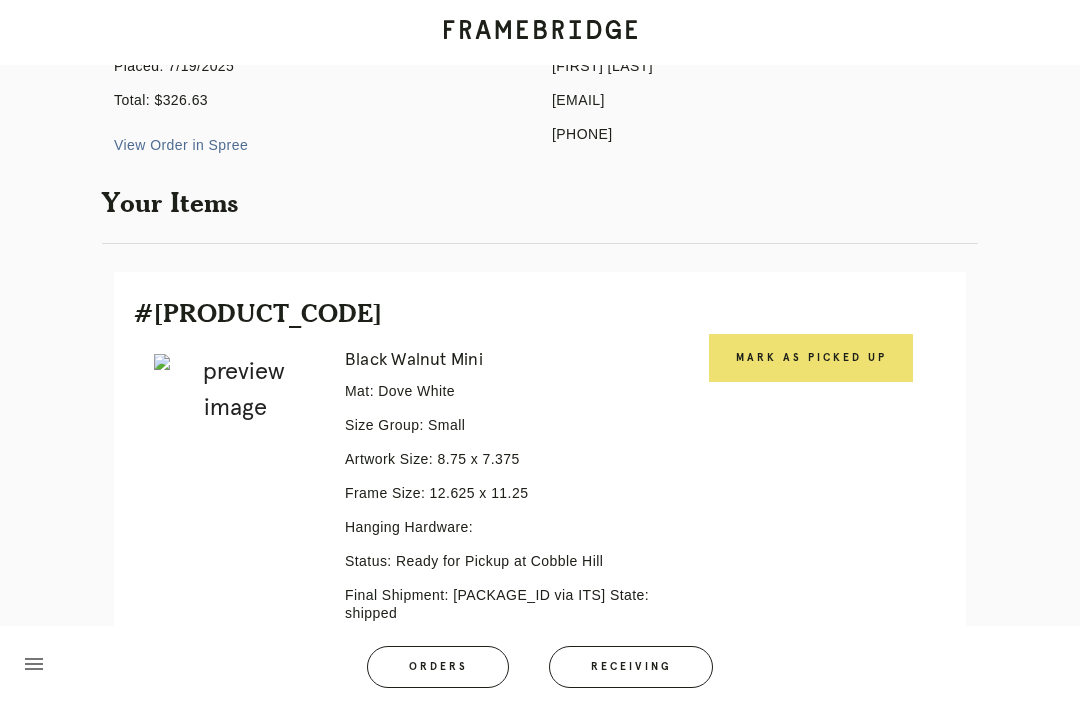 click on "Mark as Picked Up" at bounding box center [811, 358] 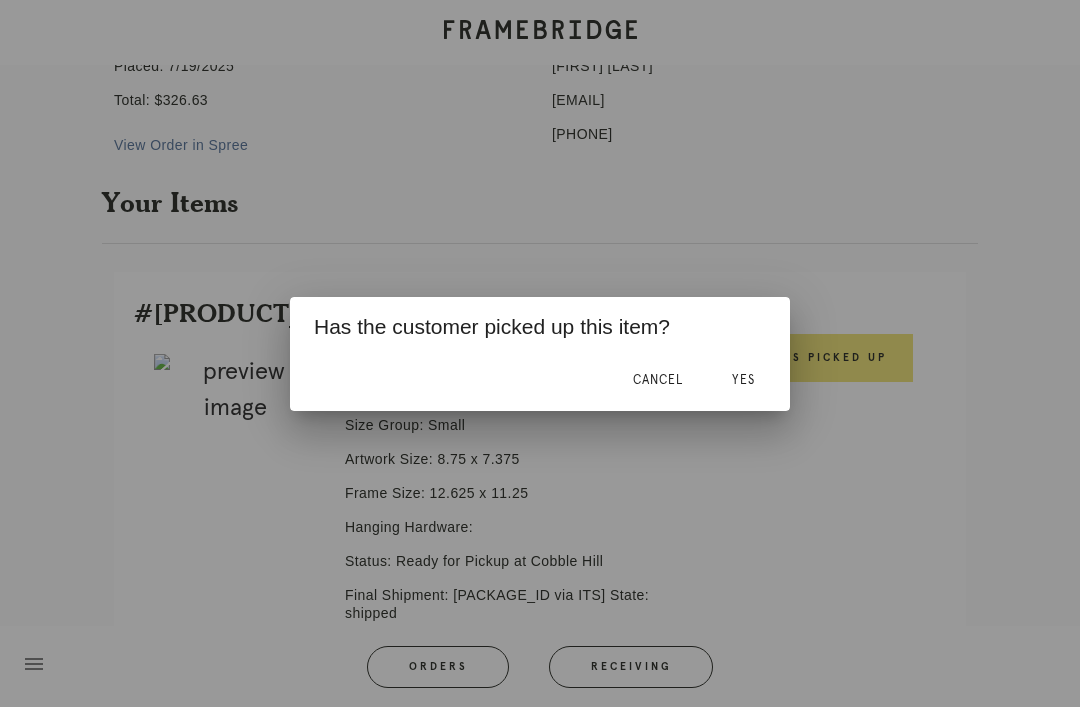 click on "Yes" at bounding box center (743, 381) 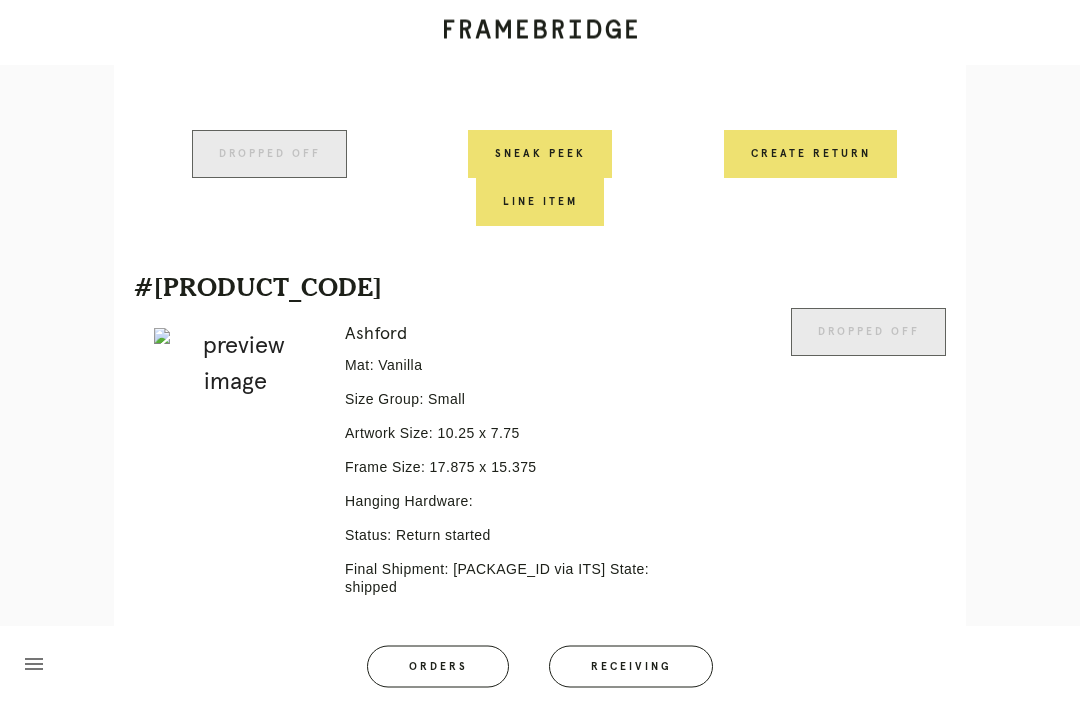 scroll, scrollTop: 922, scrollLeft: 0, axis: vertical 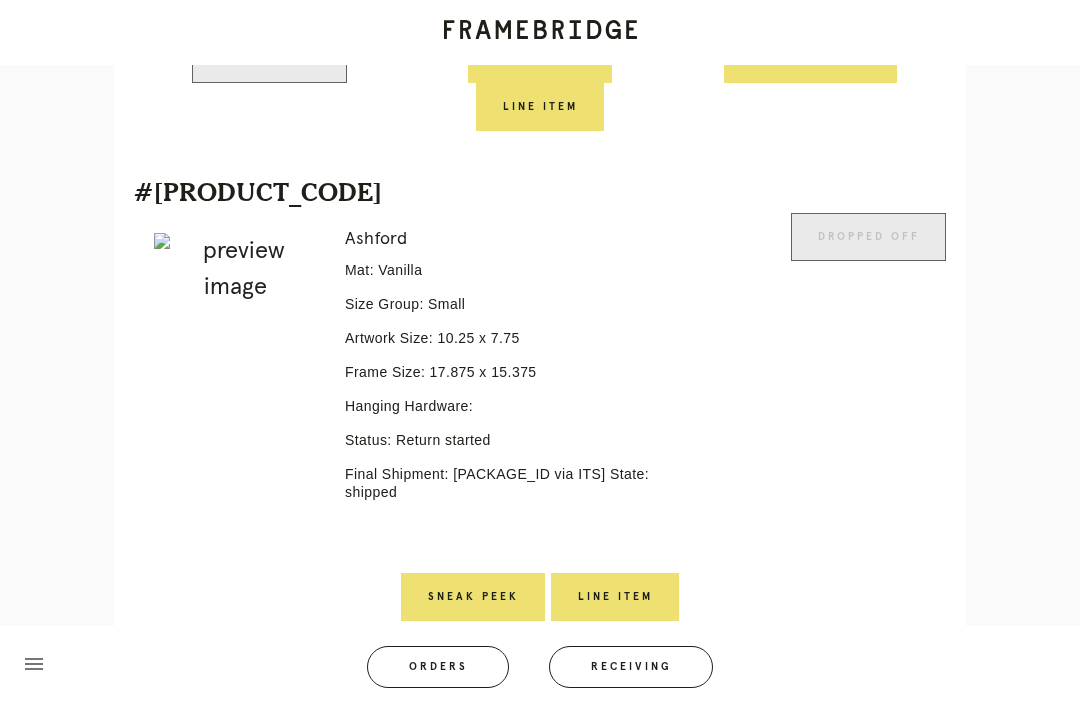 click on "Orders" at bounding box center (438, 667) 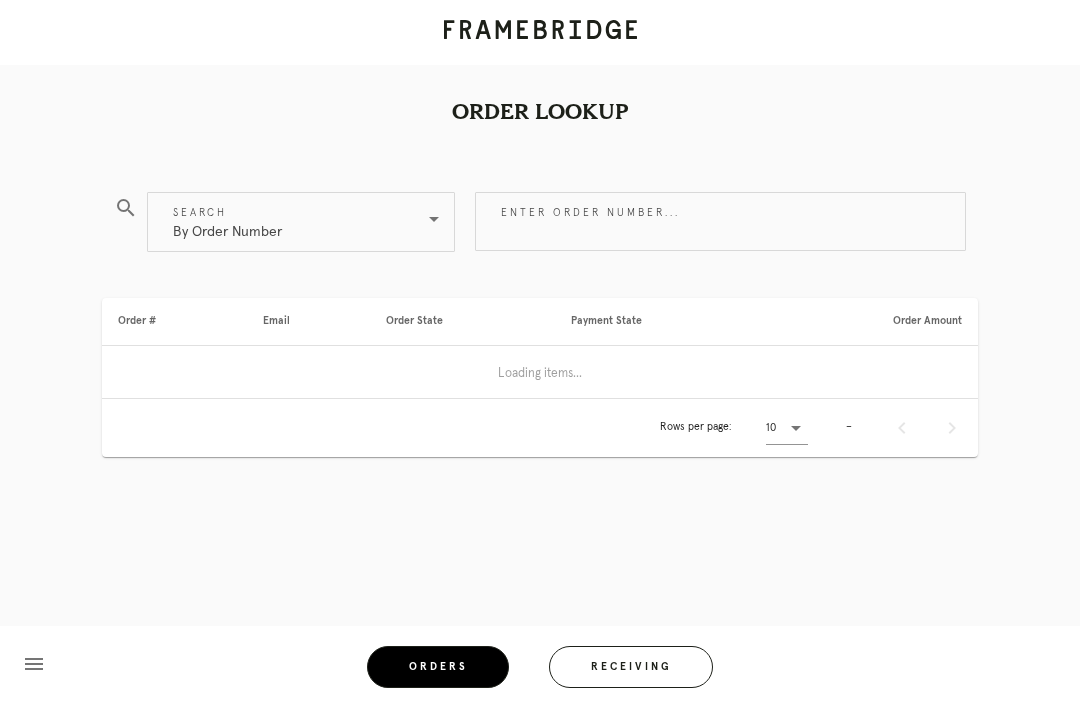 scroll, scrollTop: 0, scrollLeft: 0, axis: both 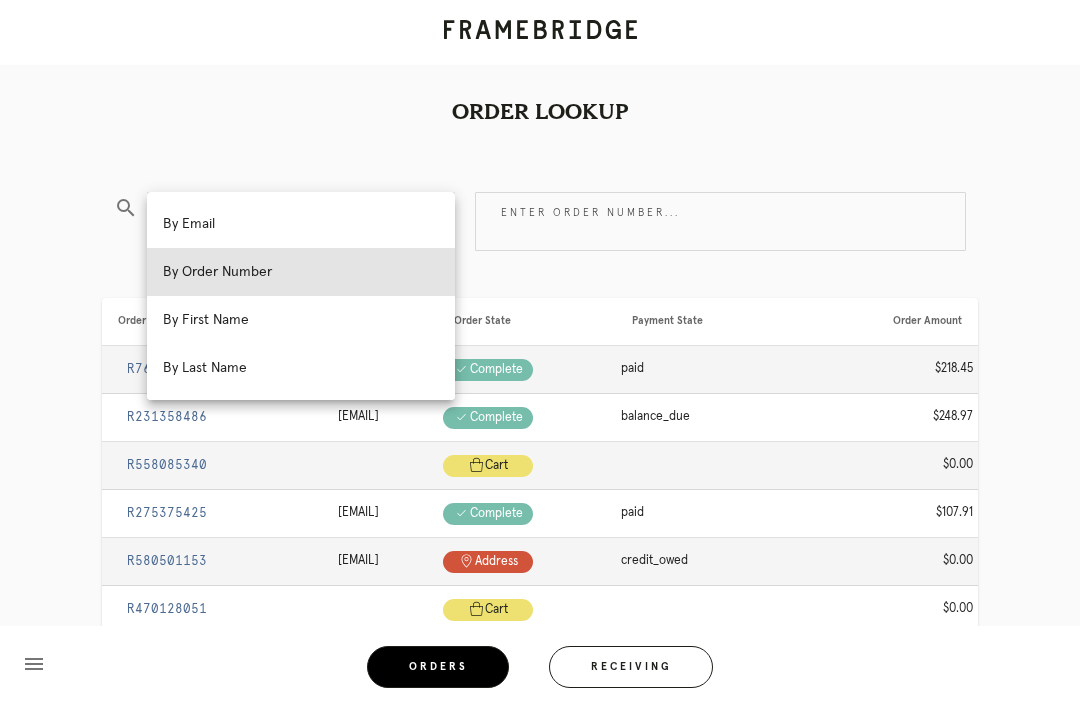 click on "By Email" at bounding box center [301, 224] 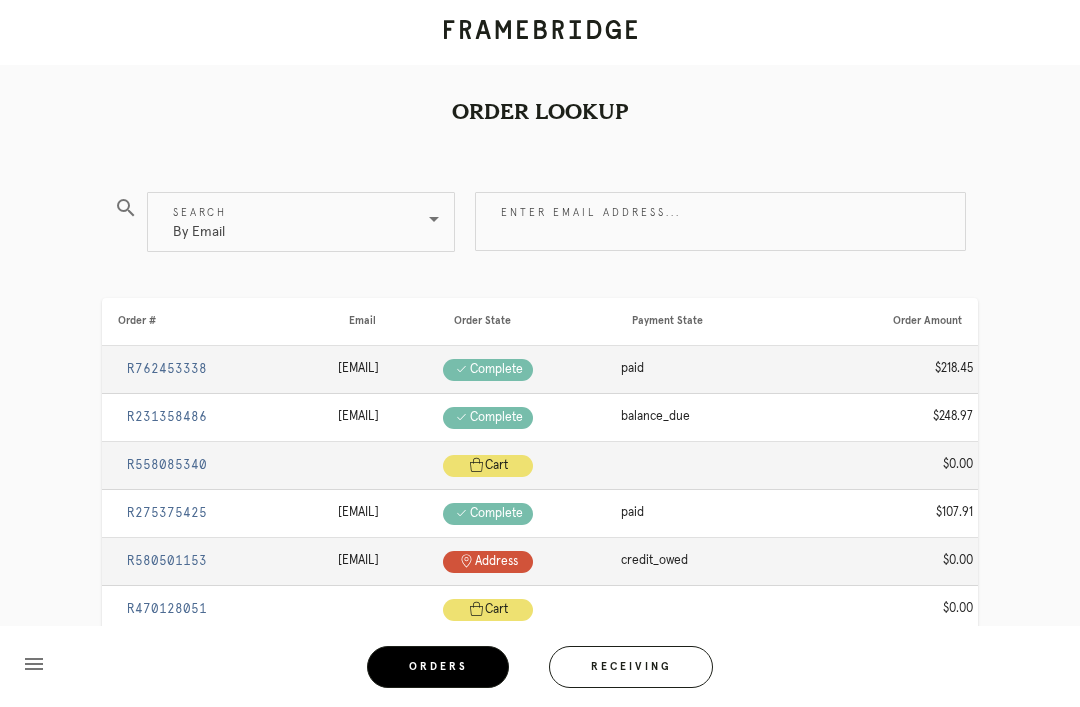 click on "Enter email address..." at bounding box center [720, 221] 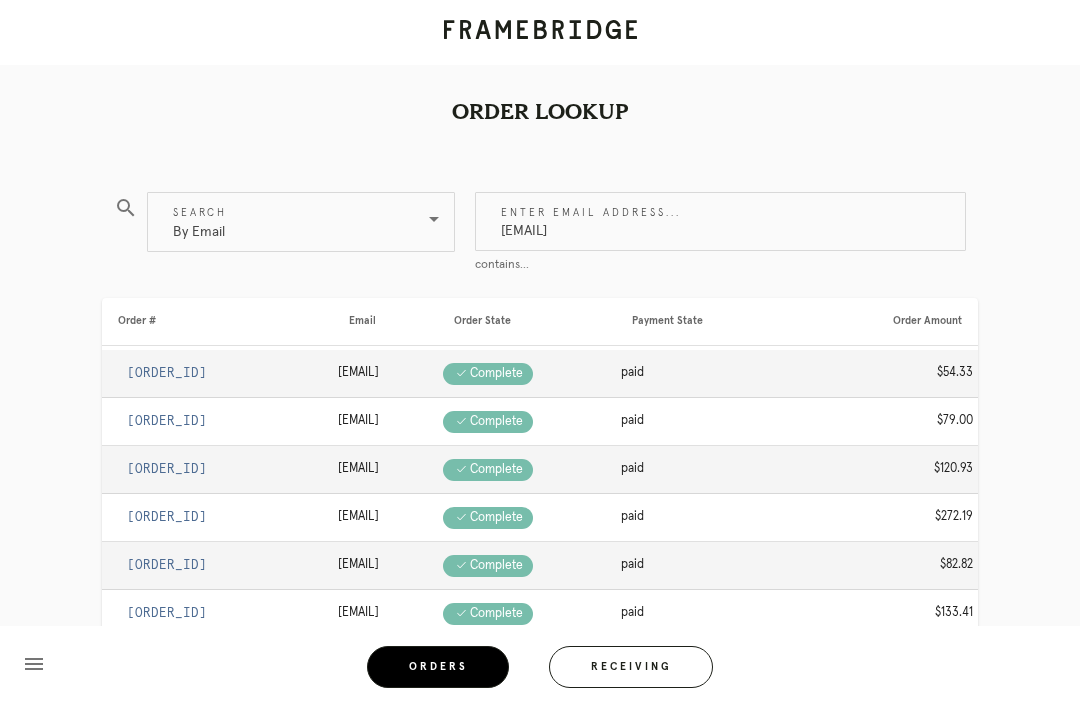type on "Lane.decordova@gmail.com" 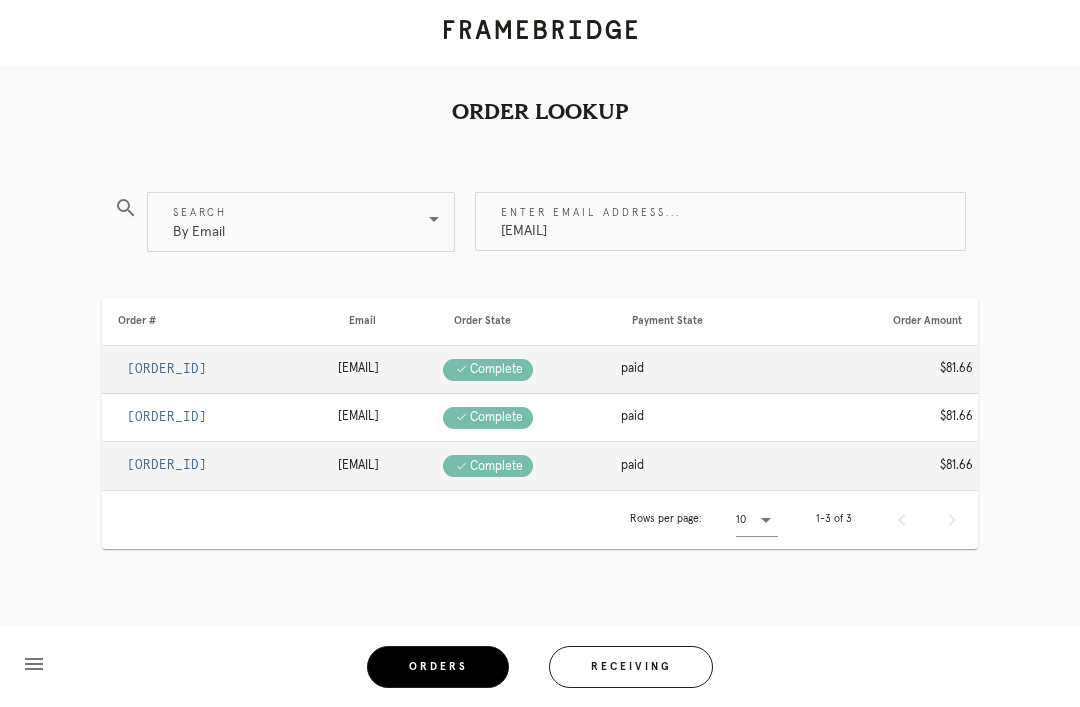 click on "Receiving" at bounding box center [631, 667] 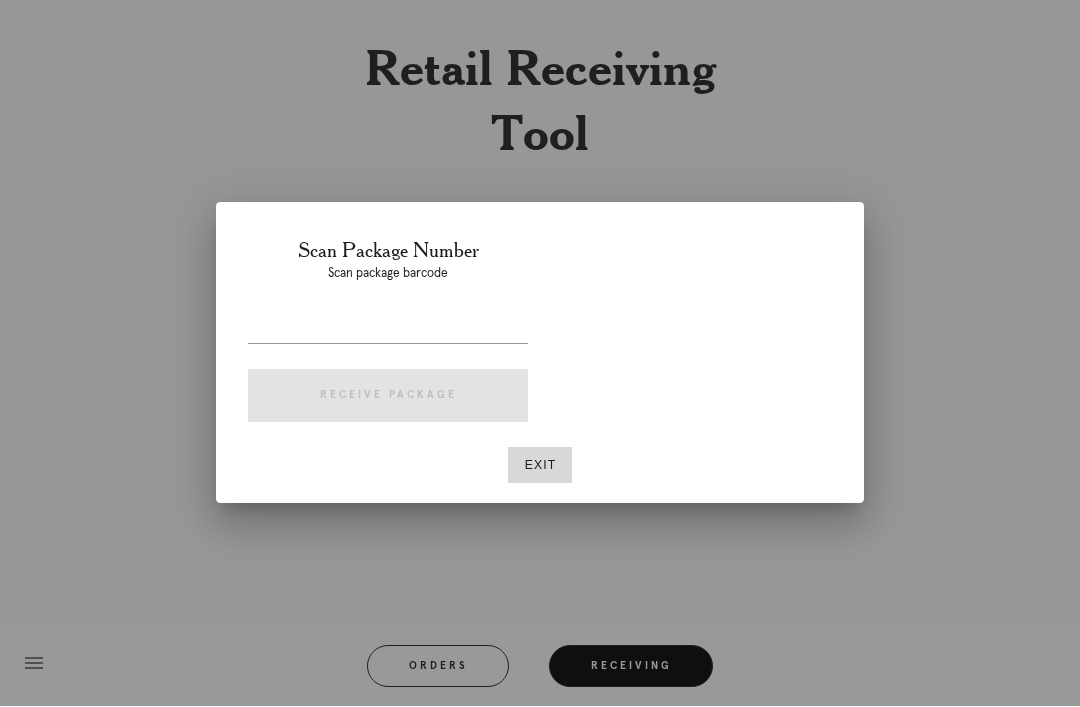 scroll, scrollTop: 64, scrollLeft: 0, axis: vertical 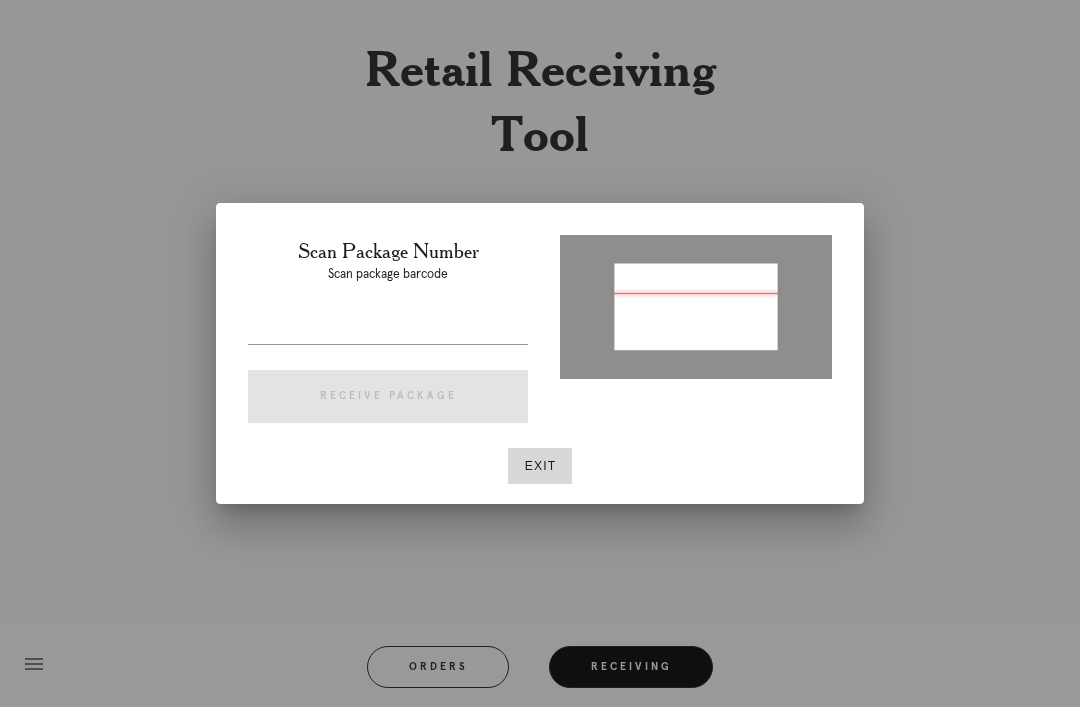 type on "P992105381498670" 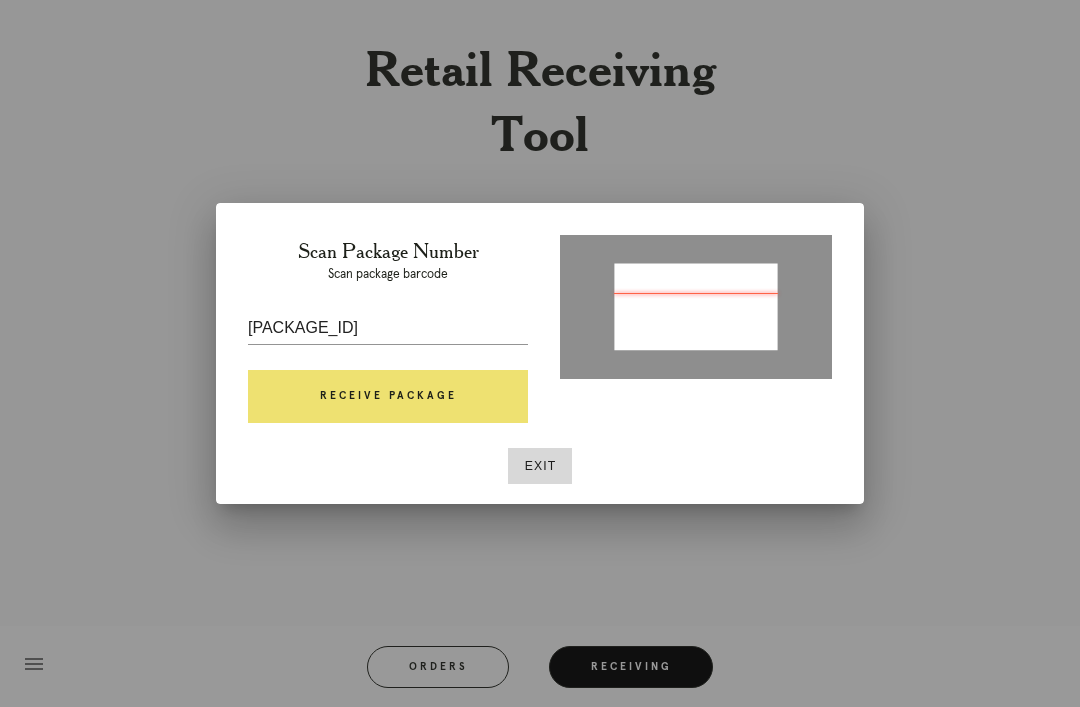 click on "Receive Package" at bounding box center (388, 397) 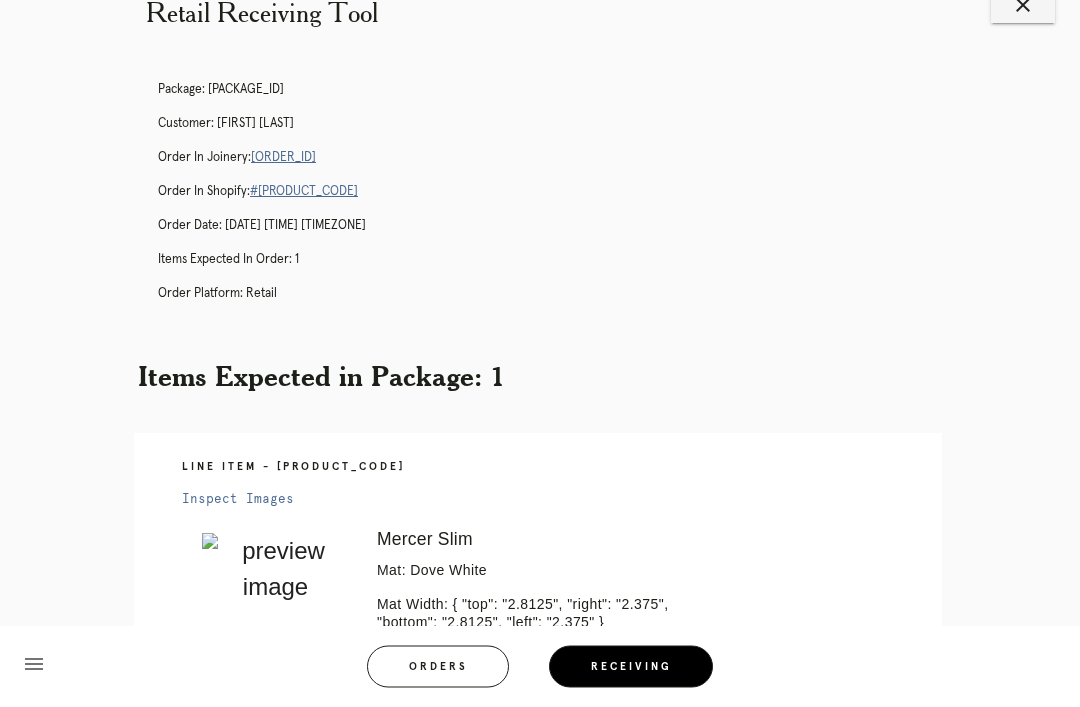 scroll, scrollTop: 2, scrollLeft: 0, axis: vertical 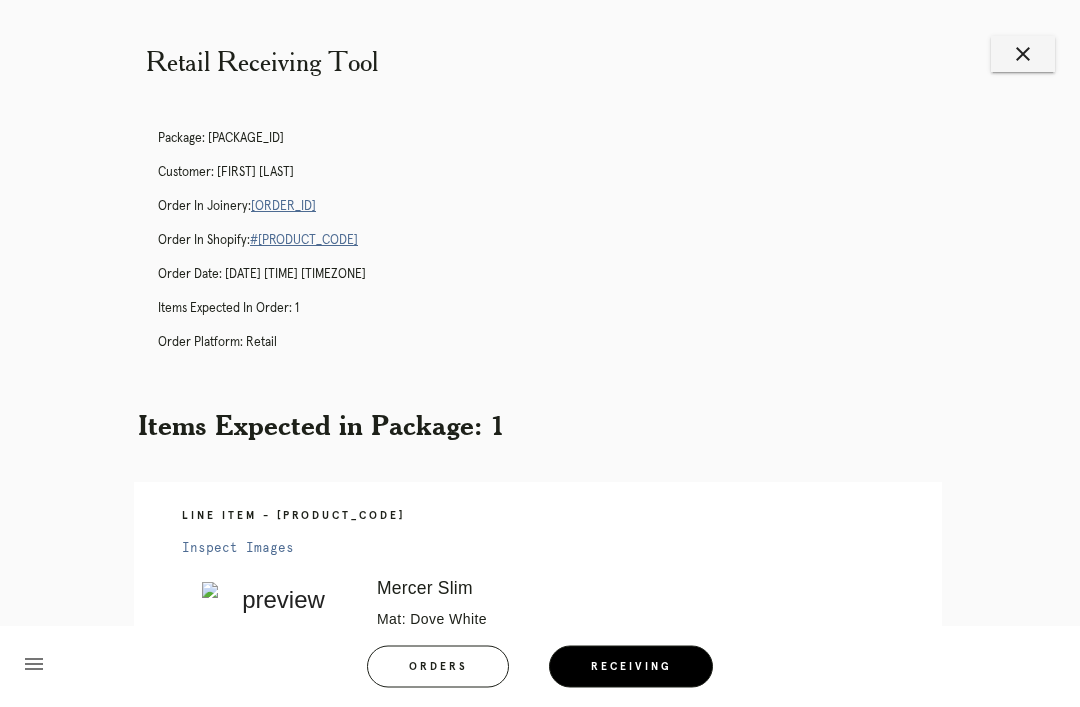 click on "R311937862" at bounding box center (283, 207) 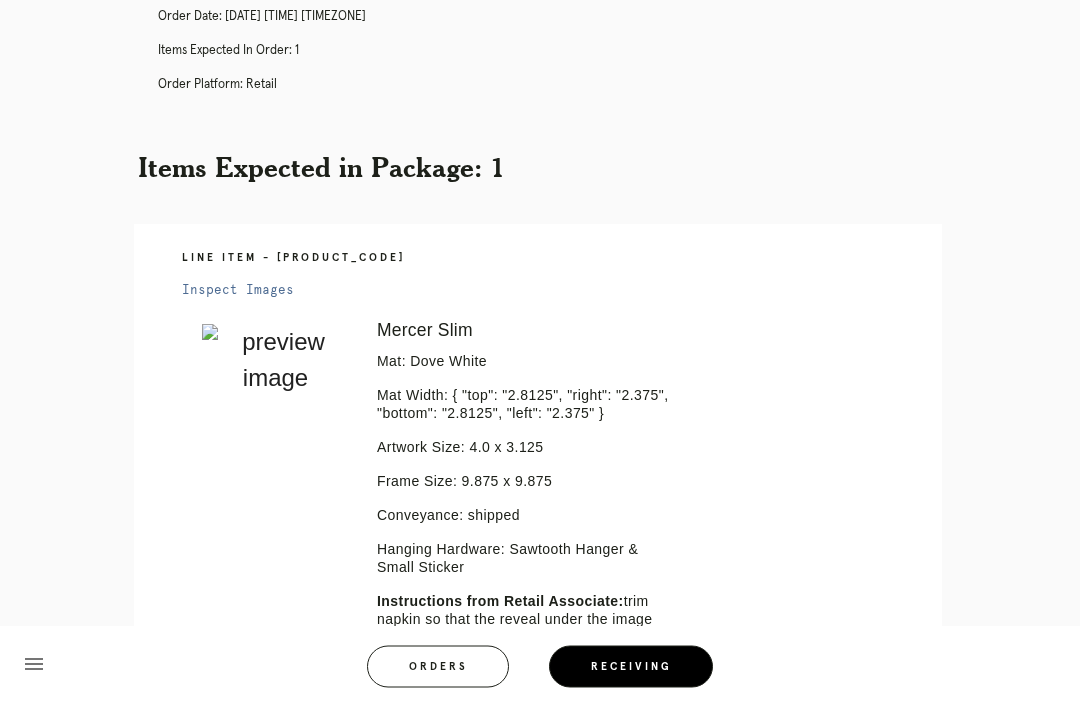 scroll, scrollTop: 0, scrollLeft: 0, axis: both 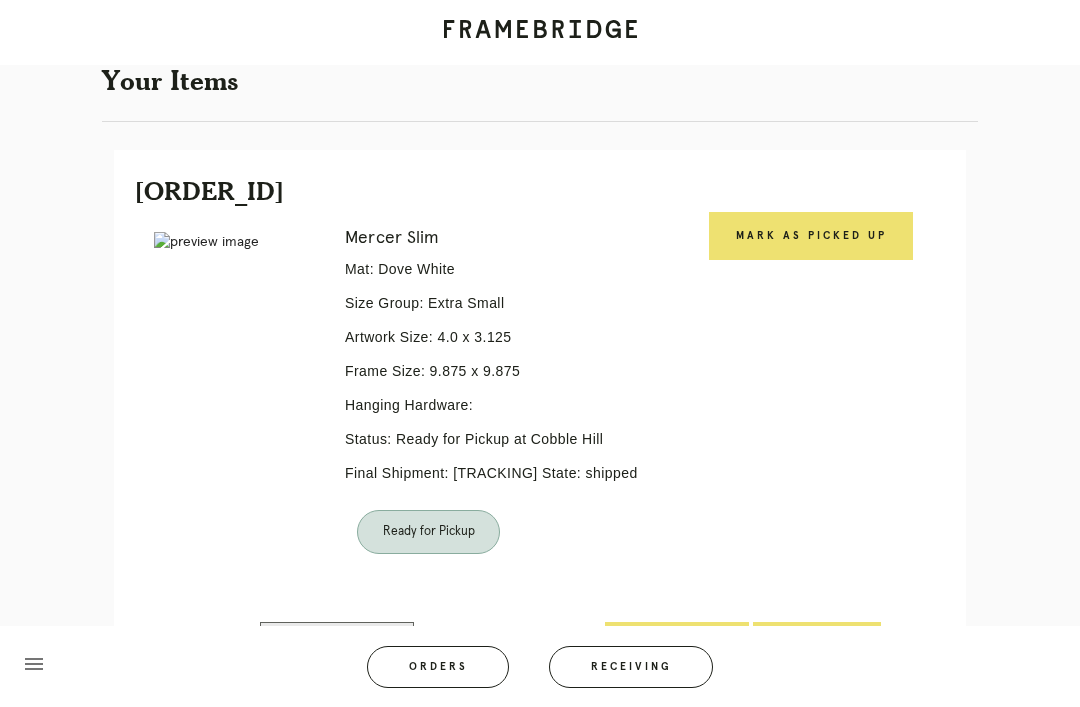 click on "Mark as Picked Up" at bounding box center (811, 236) 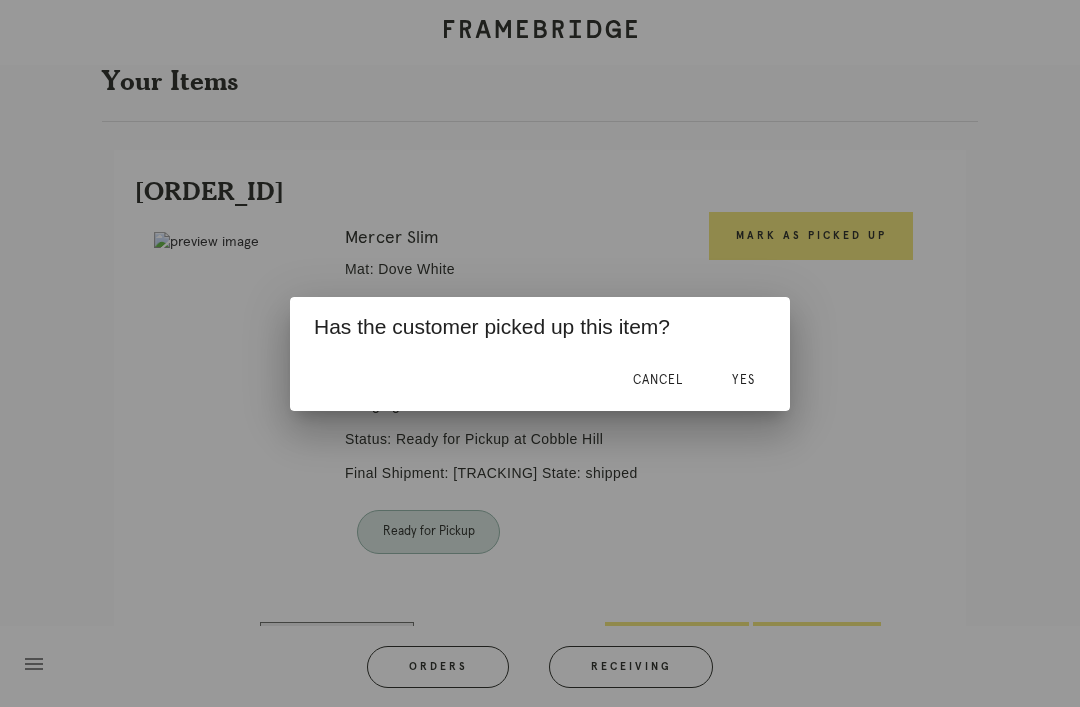 click on "Yes" at bounding box center [743, 380] 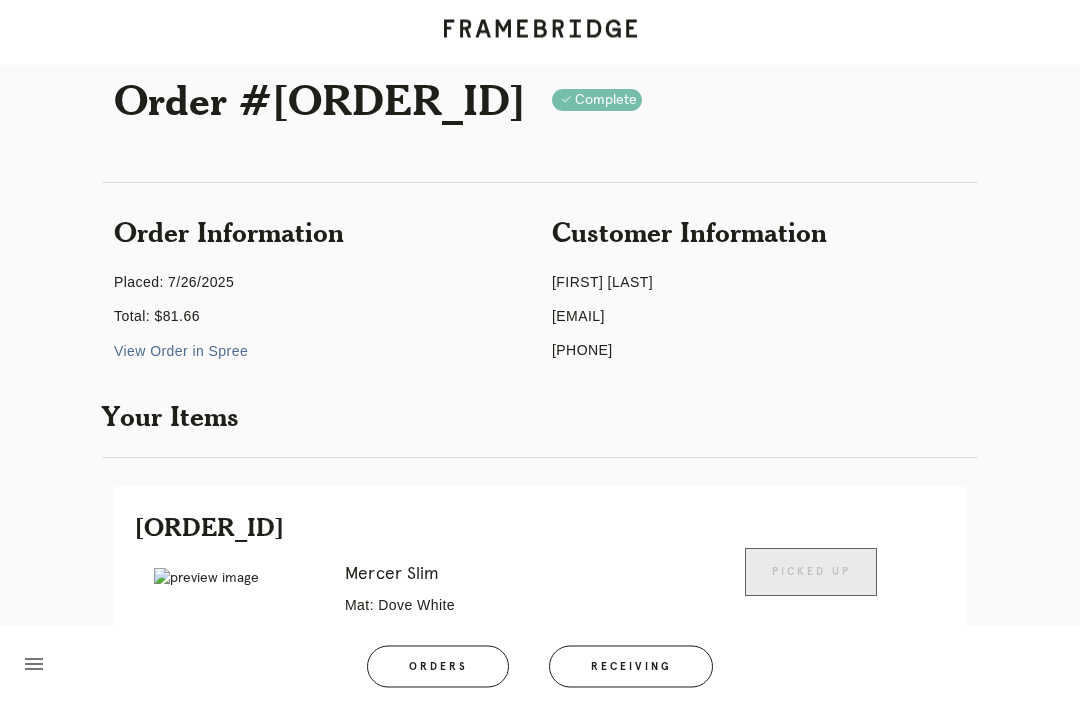 scroll, scrollTop: 0, scrollLeft: 0, axis: both 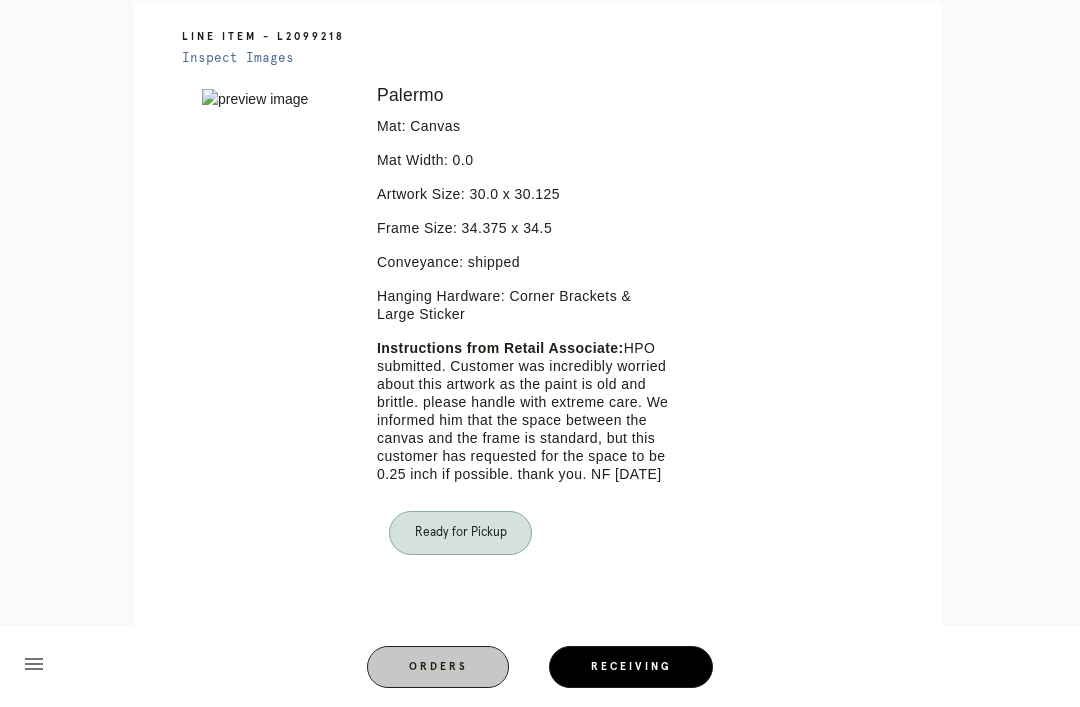 click on "Orders" at bounding box center [438, 667] 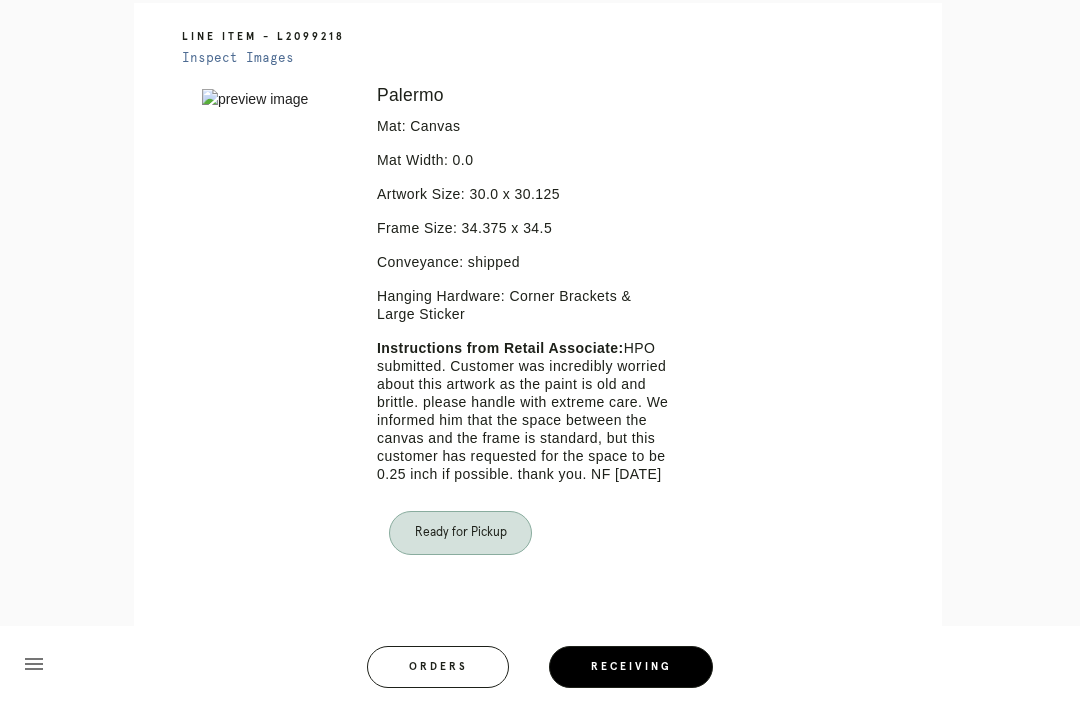 scroll, scrollTop: 0, scrollLeft: 0, axis: both 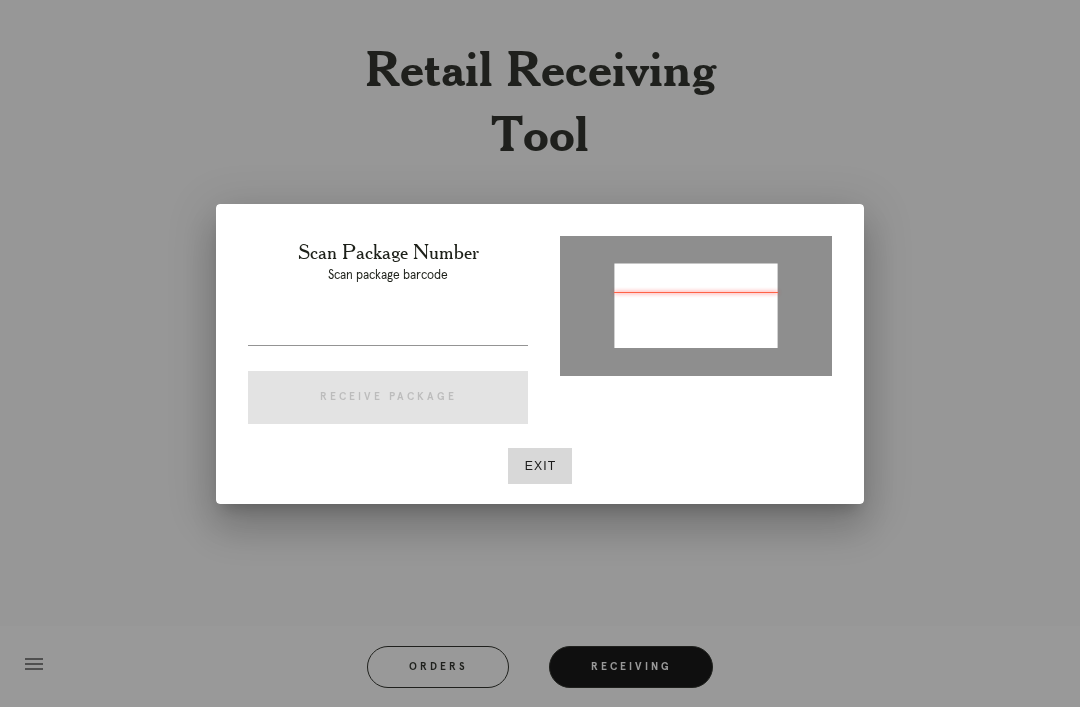 type on "P413344887032930" 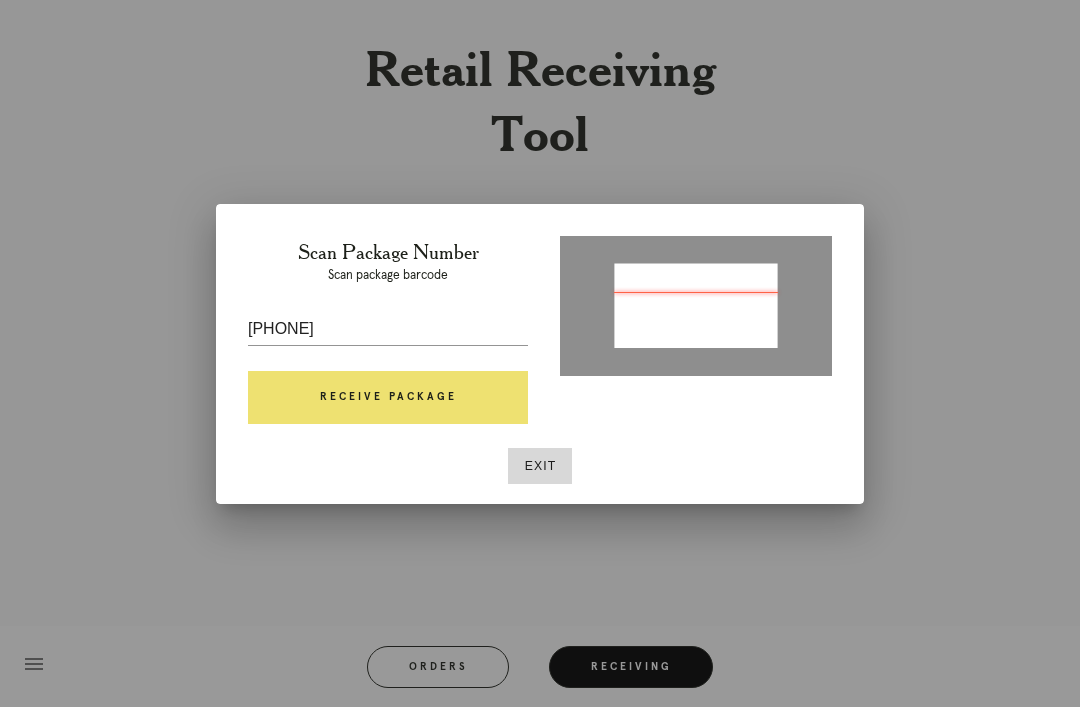 click on "Receive Package" at bounding box center [388, 398] 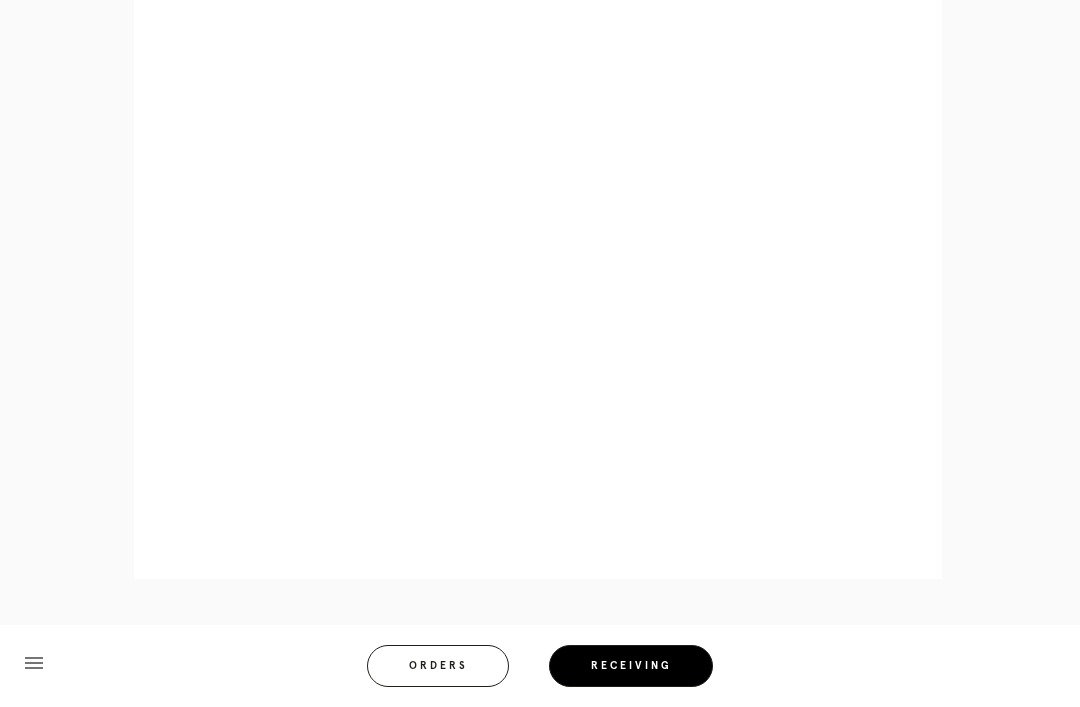 scroll, scrollTop: 1096, scrollLeft: 0, axis: vertical 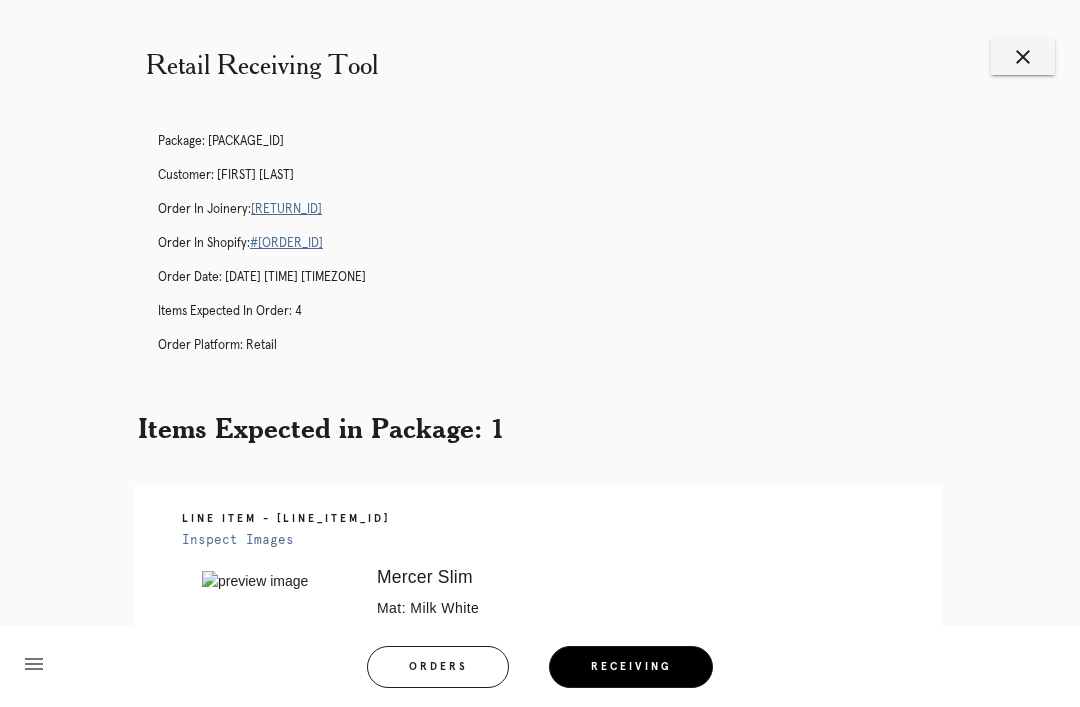 click on "[RETURN_ID]" at bounding box center (286, 209) 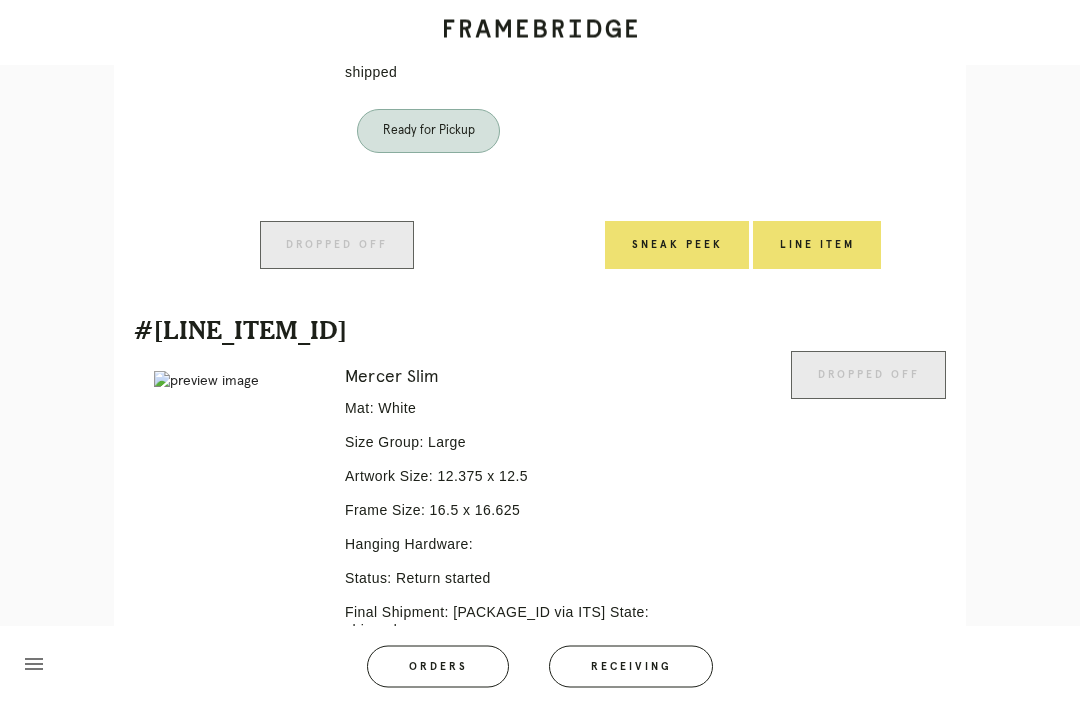 scroll, scrollTop: 2022, scrollLeft: 0, axis: vertical 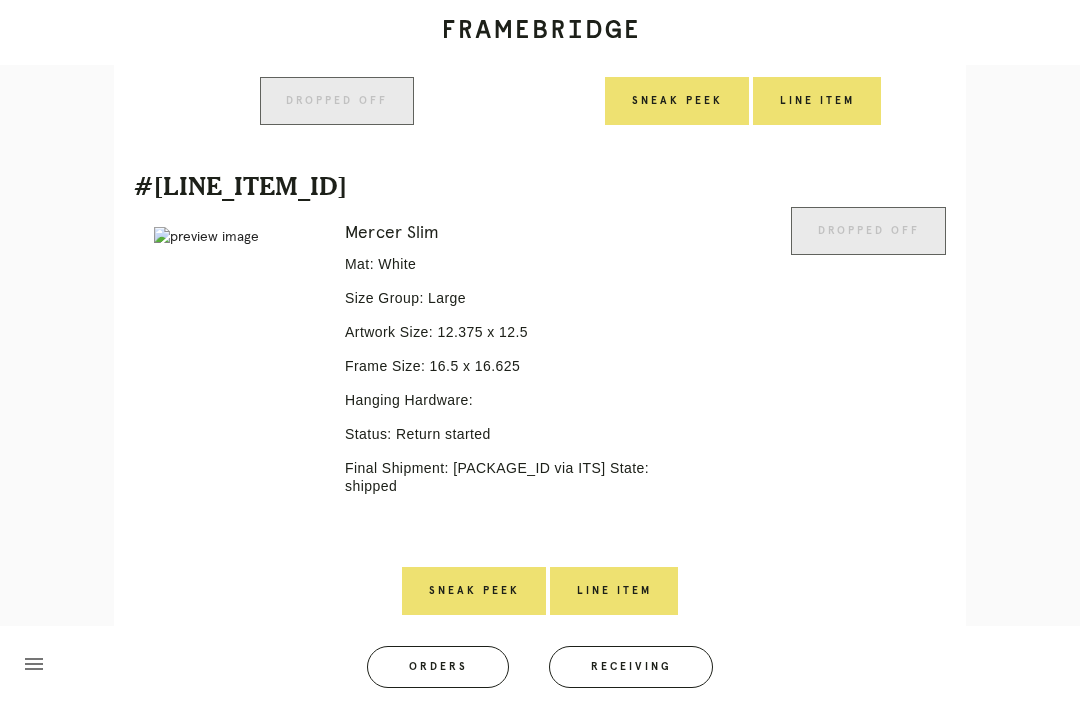 click on "Line Item" at bounding box center [614, 591] 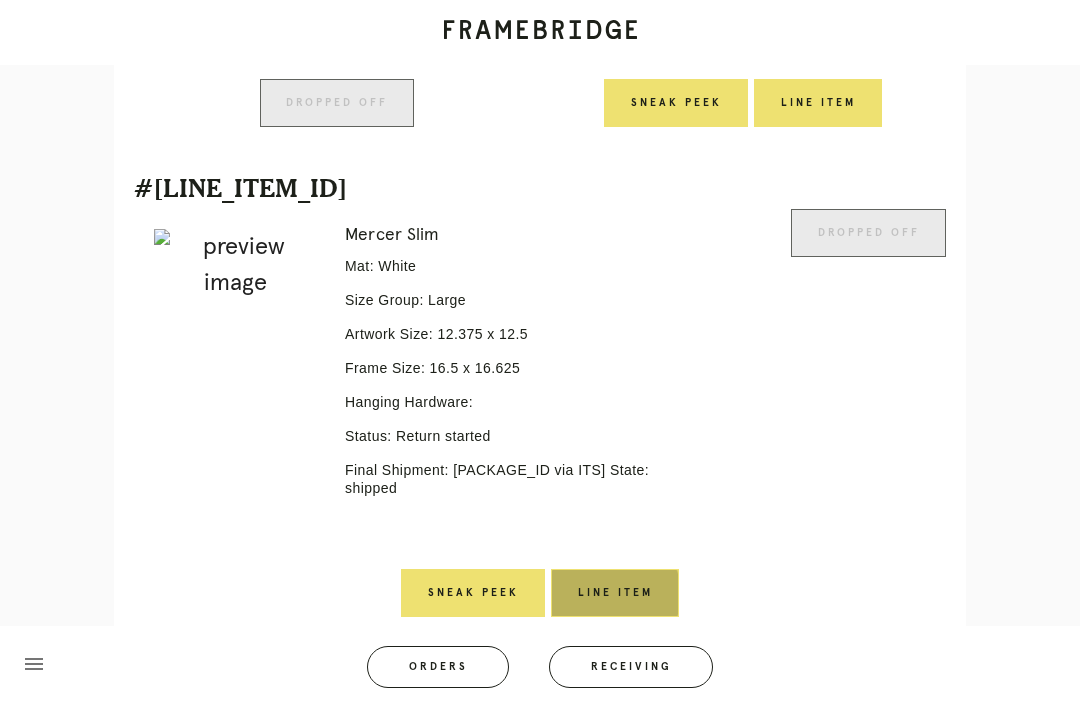 scroll, scrollTop: 0, scrollLeft: 0, axis: both 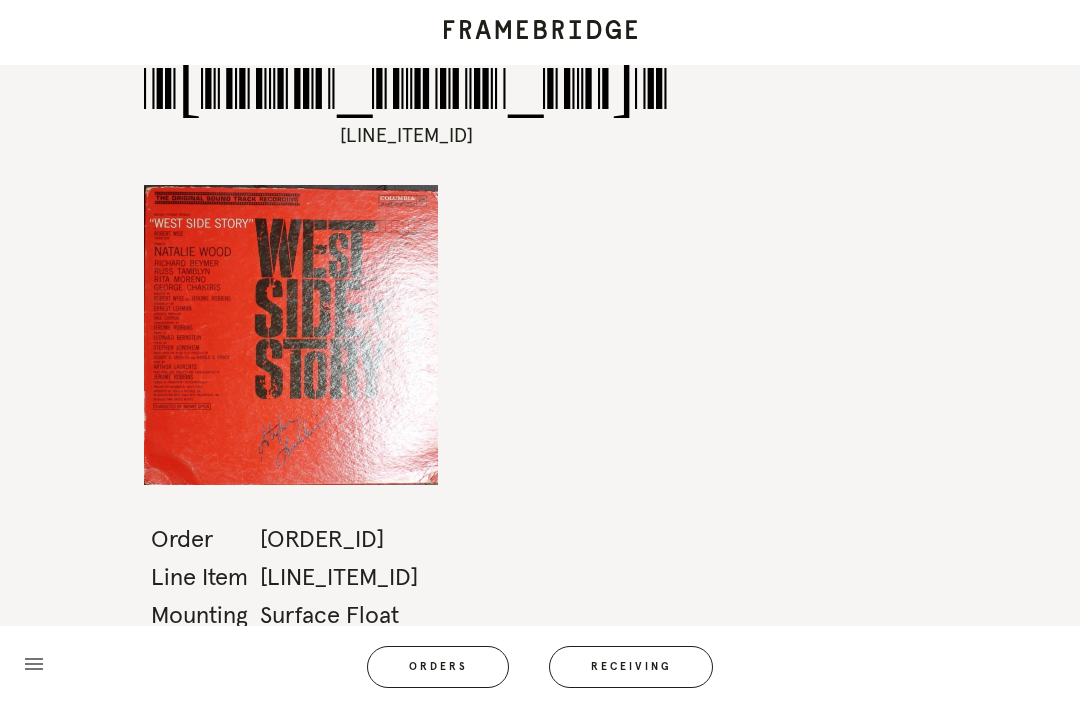 click on "Receiving" at bounding box center (631, 667) 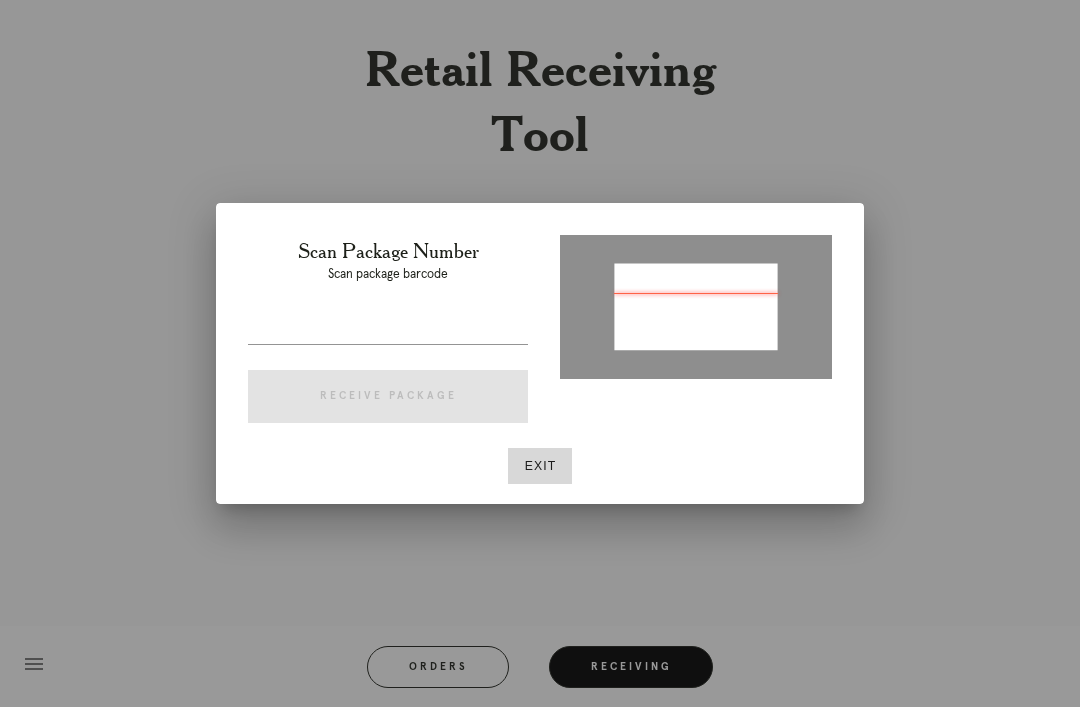 type on "P455318710051454" 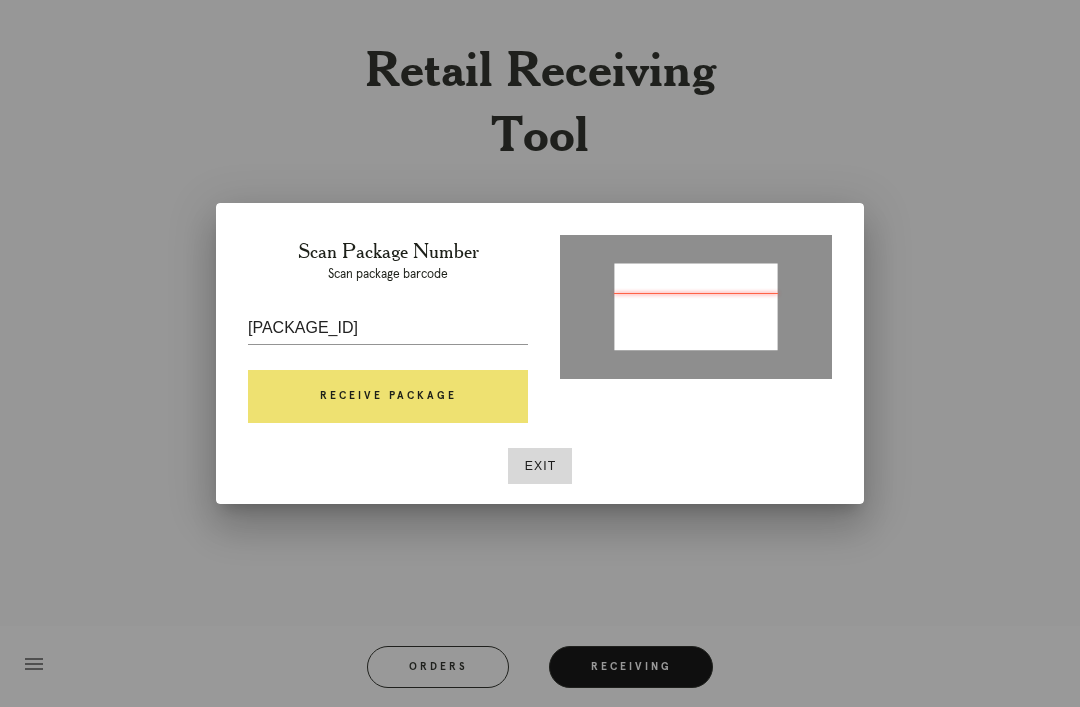 click on "Receive Package" at bounding box center (388, 397) 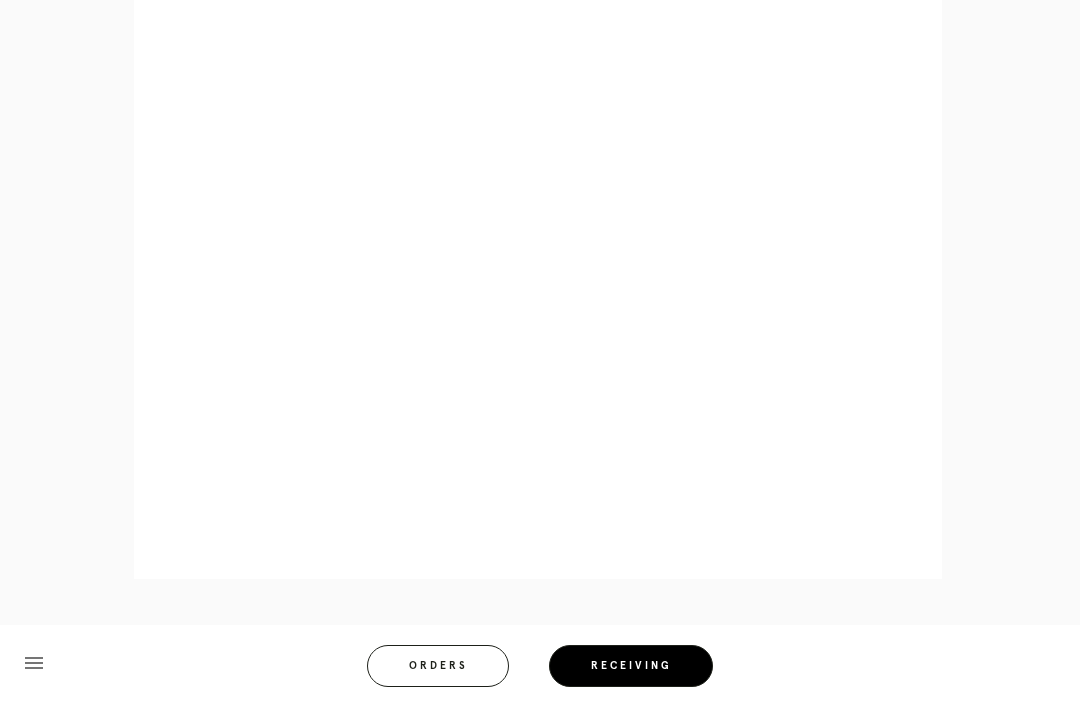 scroll, scrollTop: 988, scrollLeft: 0, axis: vertical 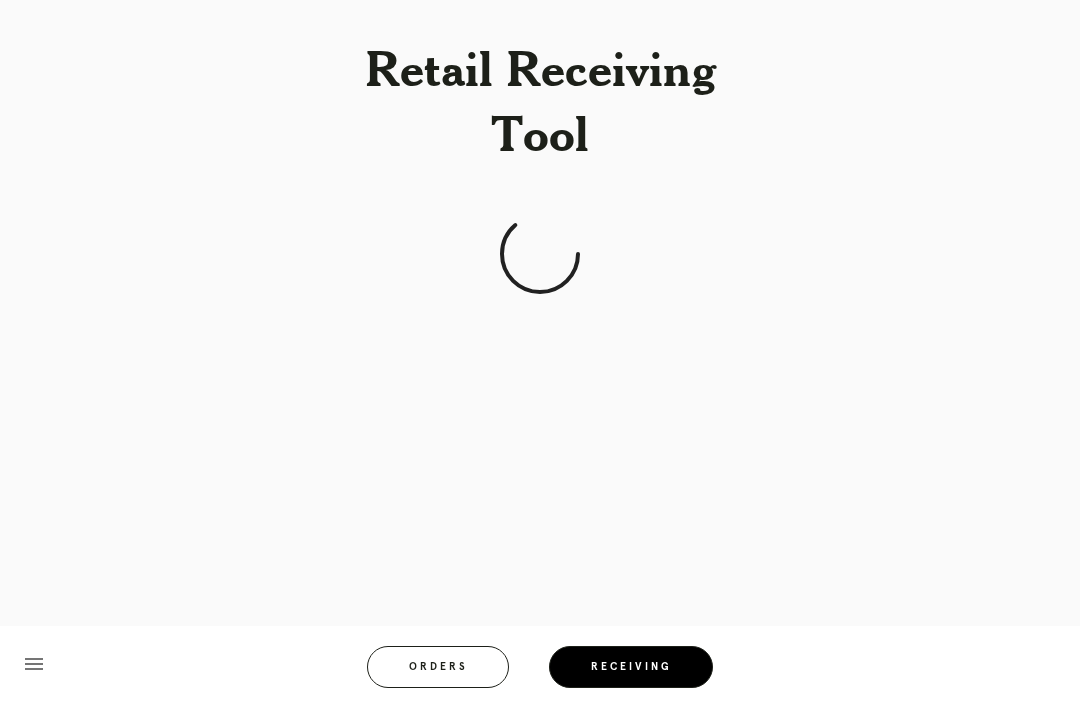 click on "Orders" at bounding box center [438, 667] 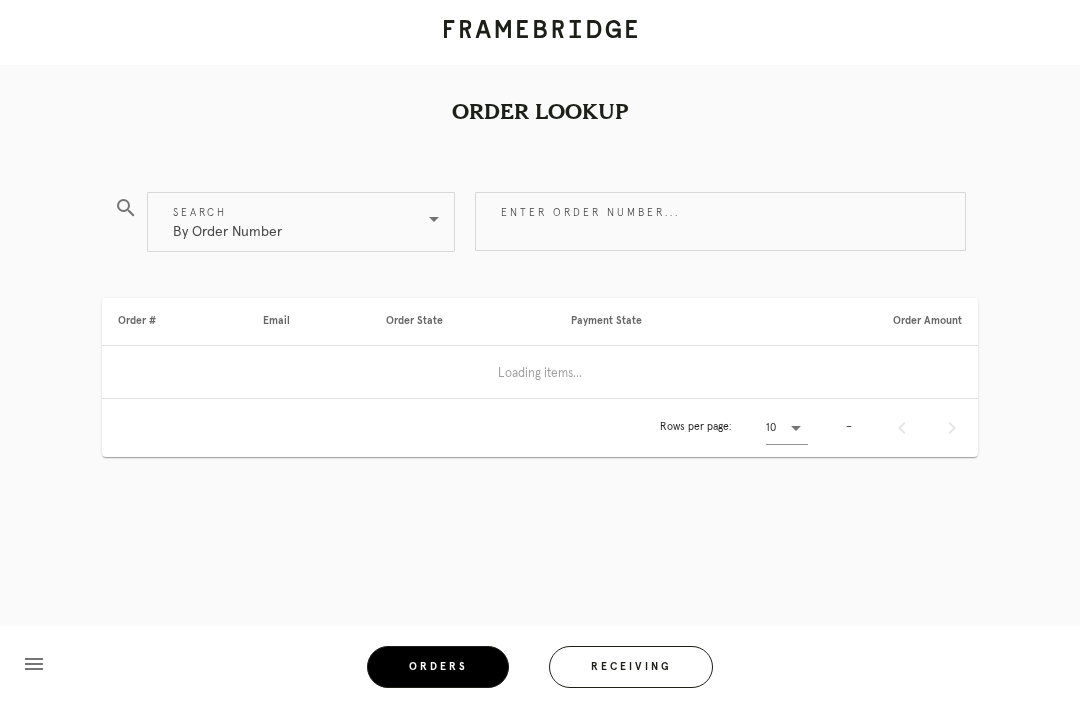 click on "Enter order number..." at bounding box center [720, 221] 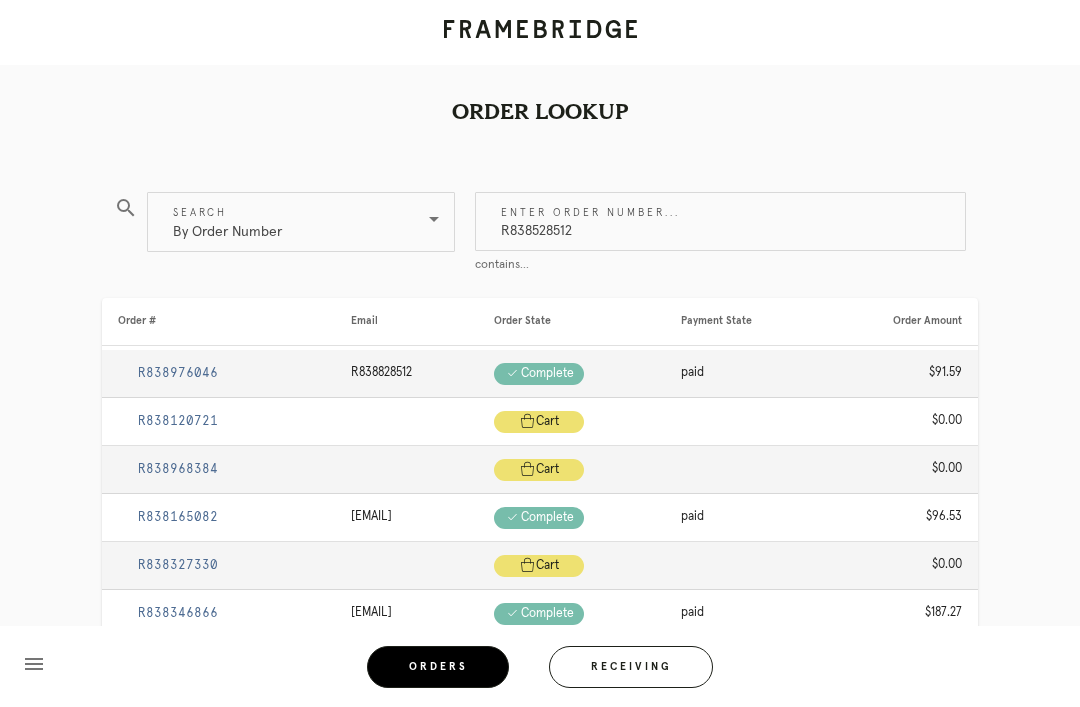type on "R838528512" 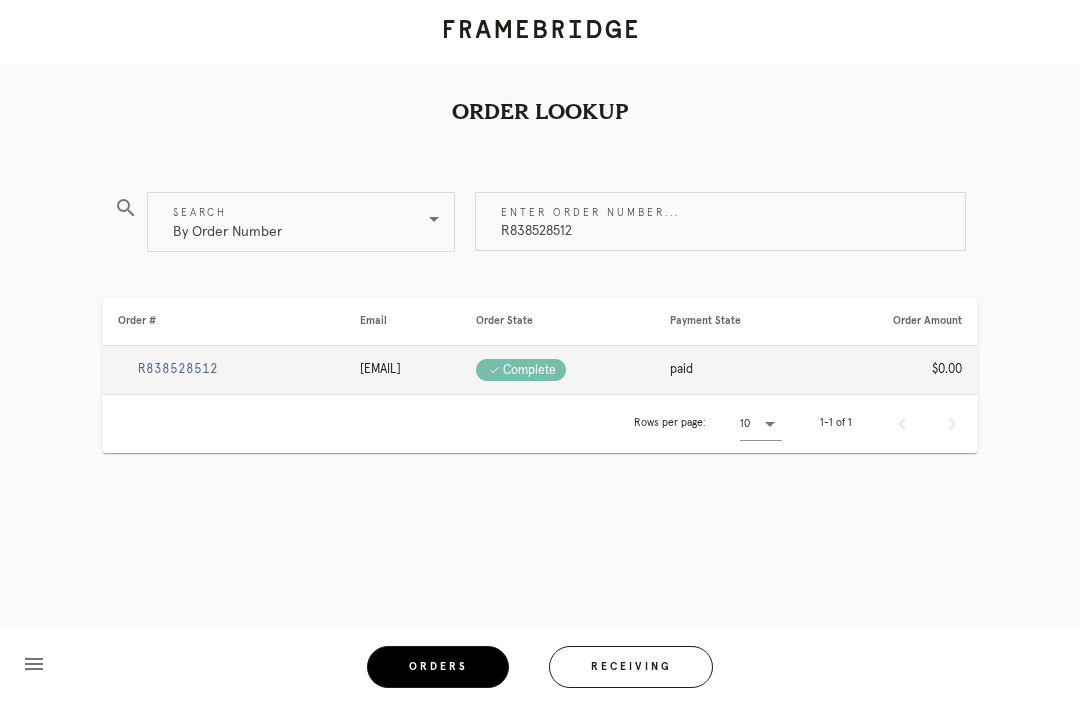 click on "R838528512" at bounding box center (178, 369) 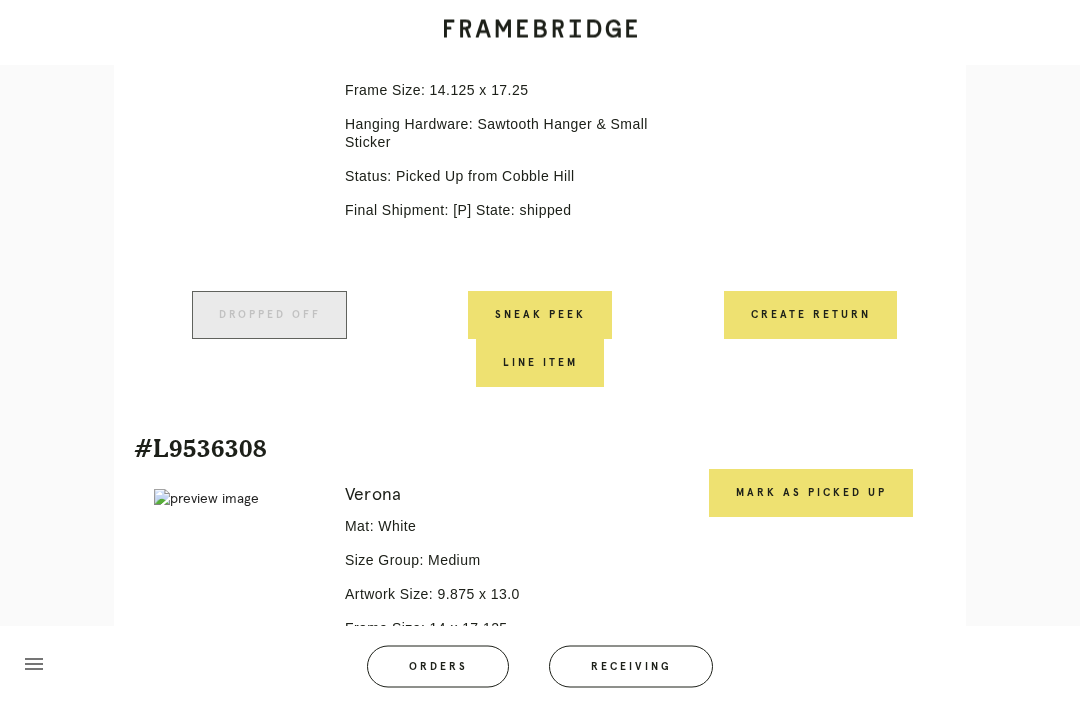 scroll, scrollTop: 2944, scrollLeft: 0, axis: vertical 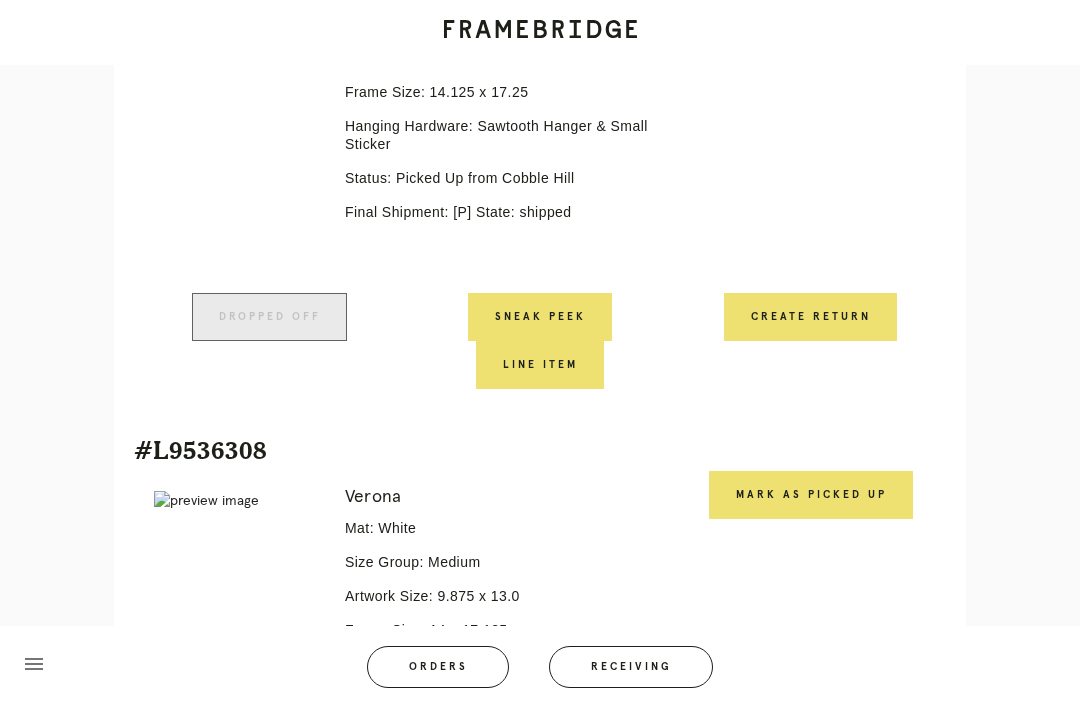 click on "Mark as Picked Up" at bounding box center (811, 495) 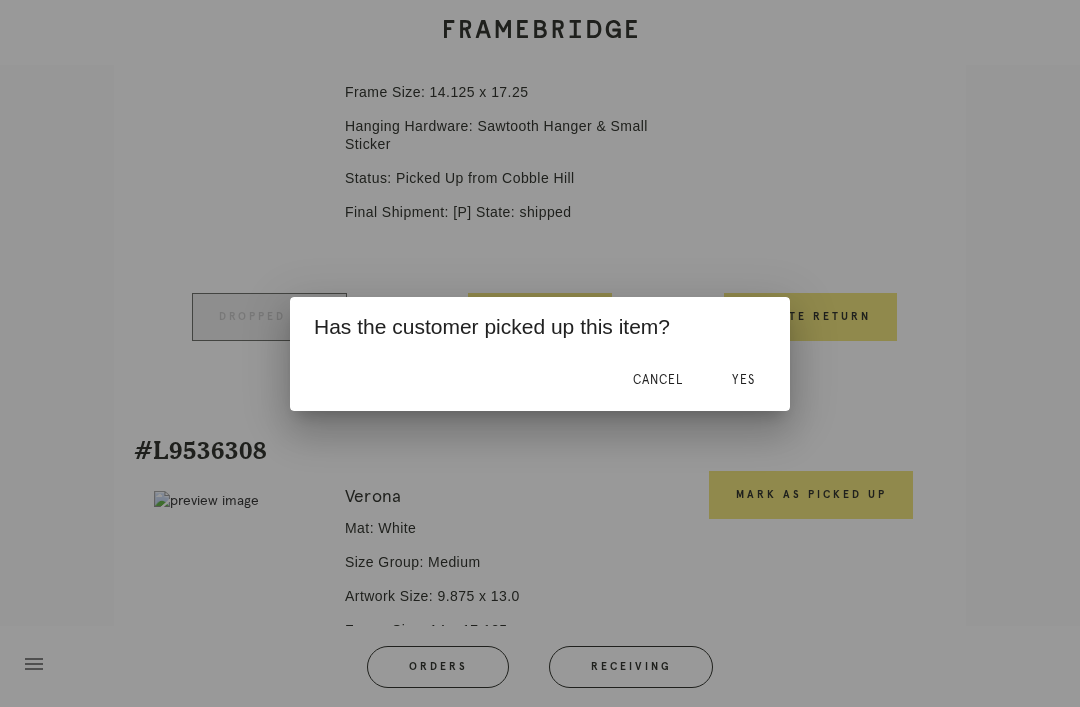click on "Yes" at bounding box center (743, 381) 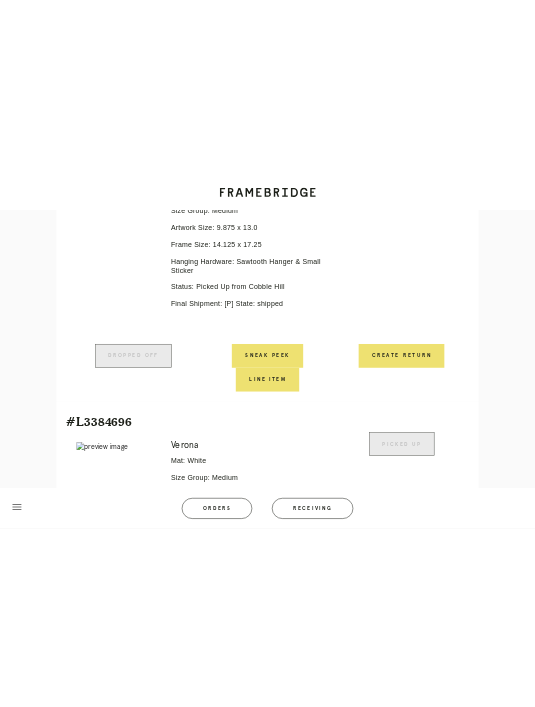 scroll, scrollTop: 1648, scrollLeft: 0, axis: vertical 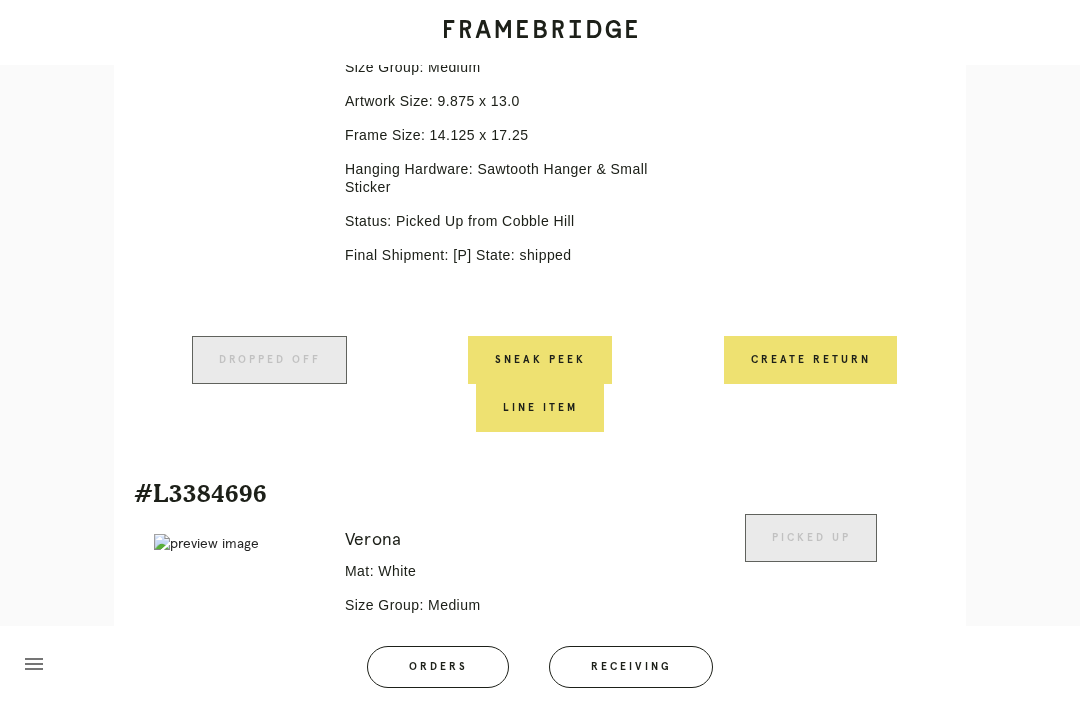 click on "Receiving" at bounding box center [631, 667] 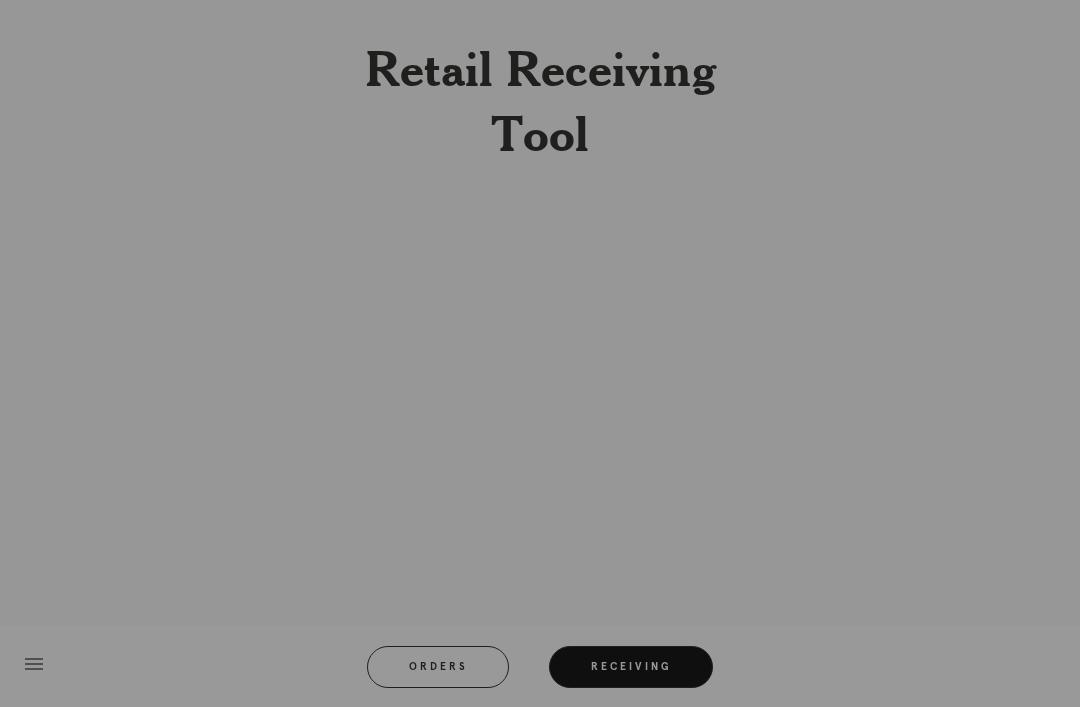 scroll, scrollTop: 64, scrollLeft: 0, axis: vertical 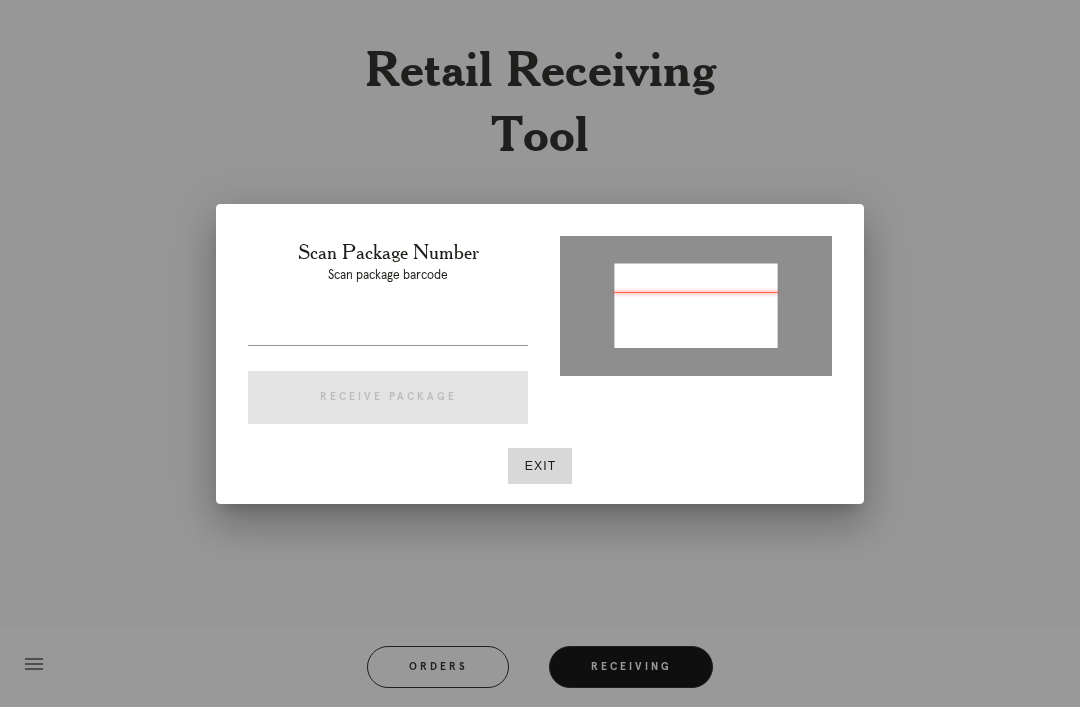 type on "[P]" 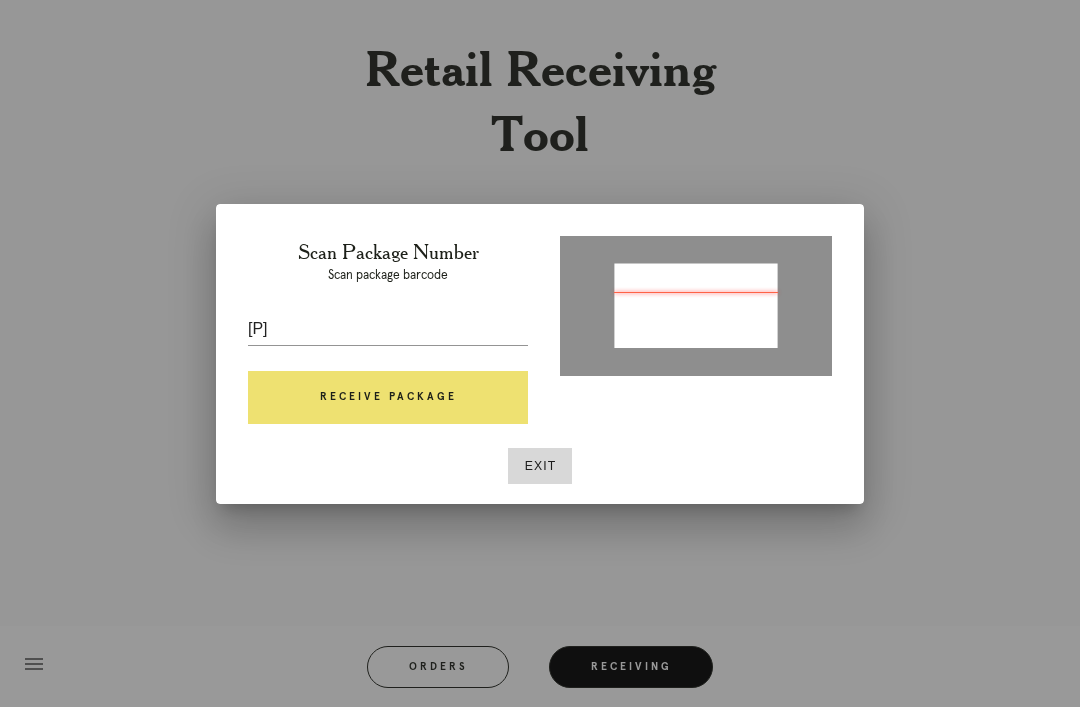 click on "Receive Package" at bounding box center [388, 398] 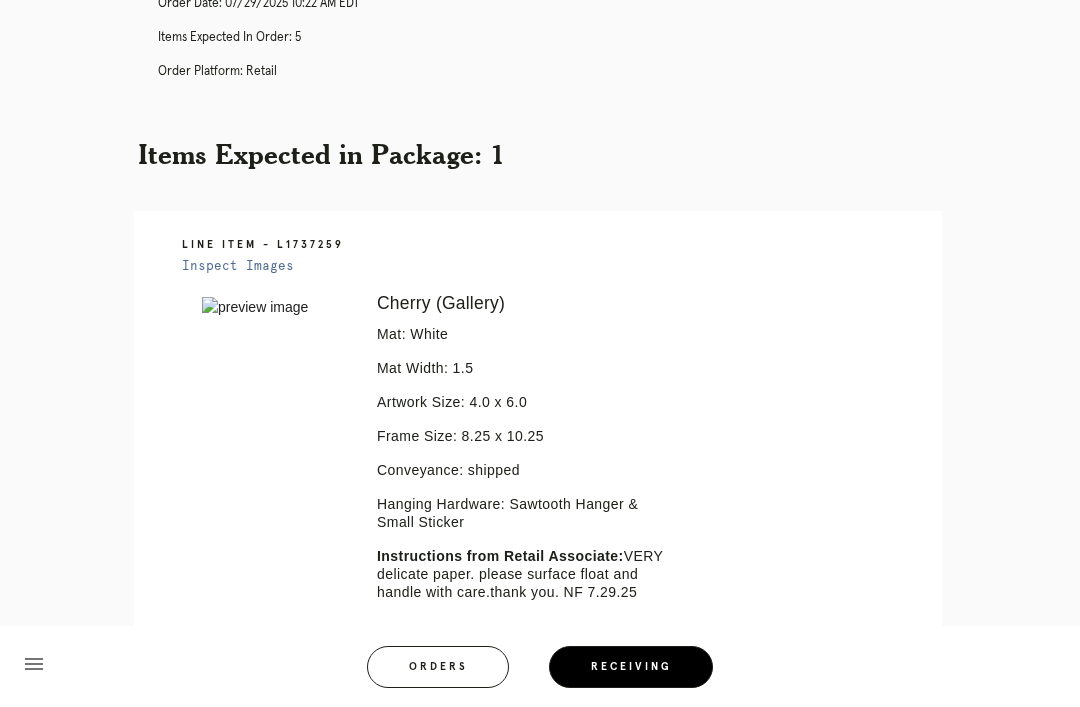 scroll, scrollTop: 0, scrollLeft: 0, axis: both 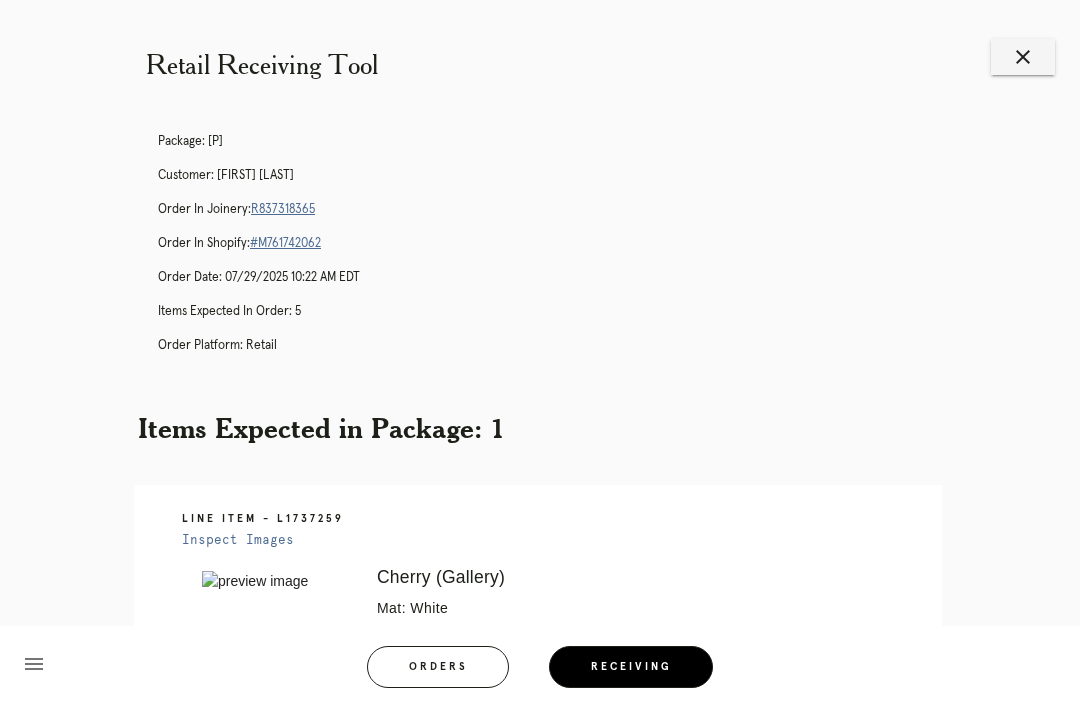 click on "R837318365" at bounding box center (283, 209) 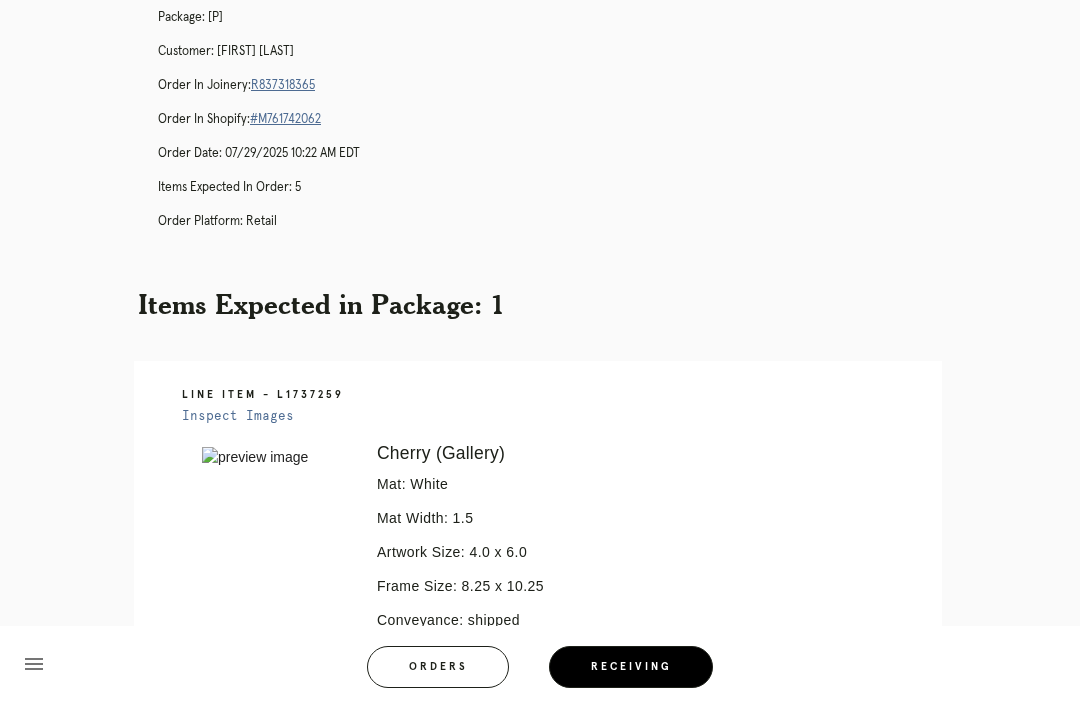 scroll, scrollTop: 0, scrollLeft: 0, axis: both 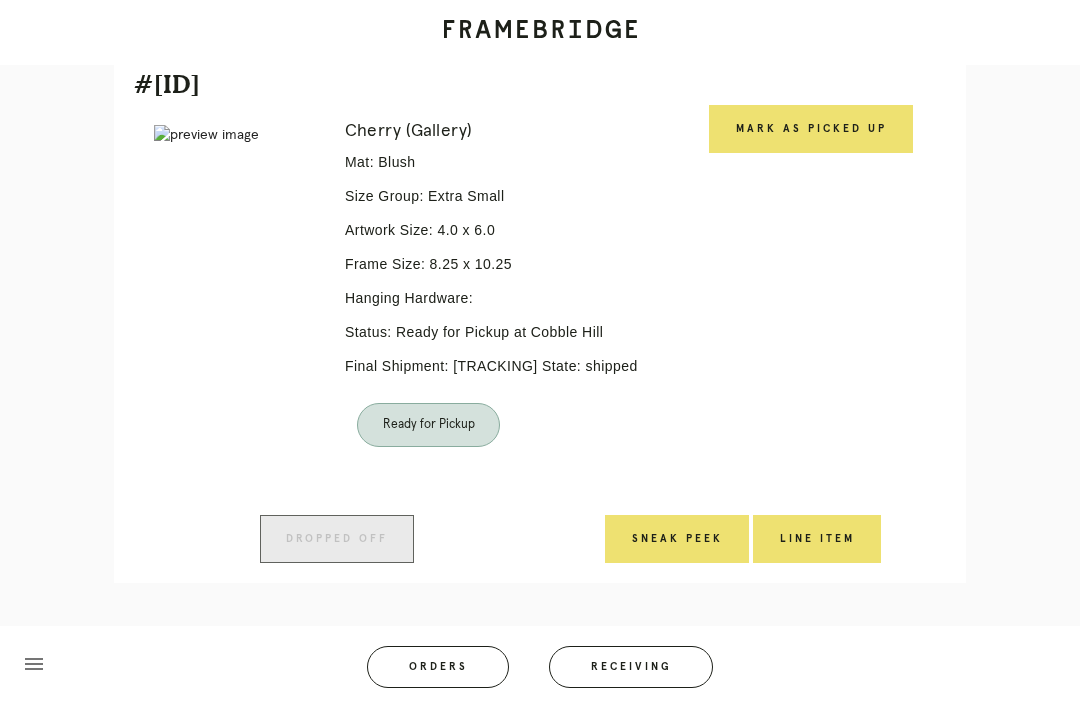 click on "Mark as Picked Up" at bounding box center [811, 129] 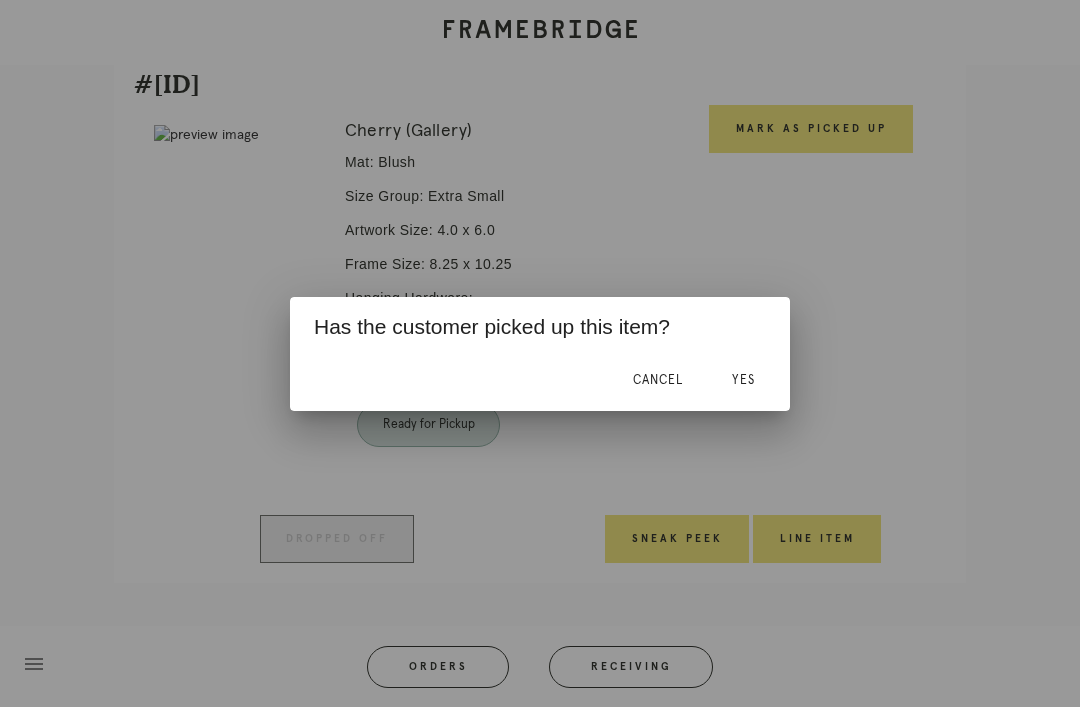 click on "Yes" at bounding box center (743, 380) 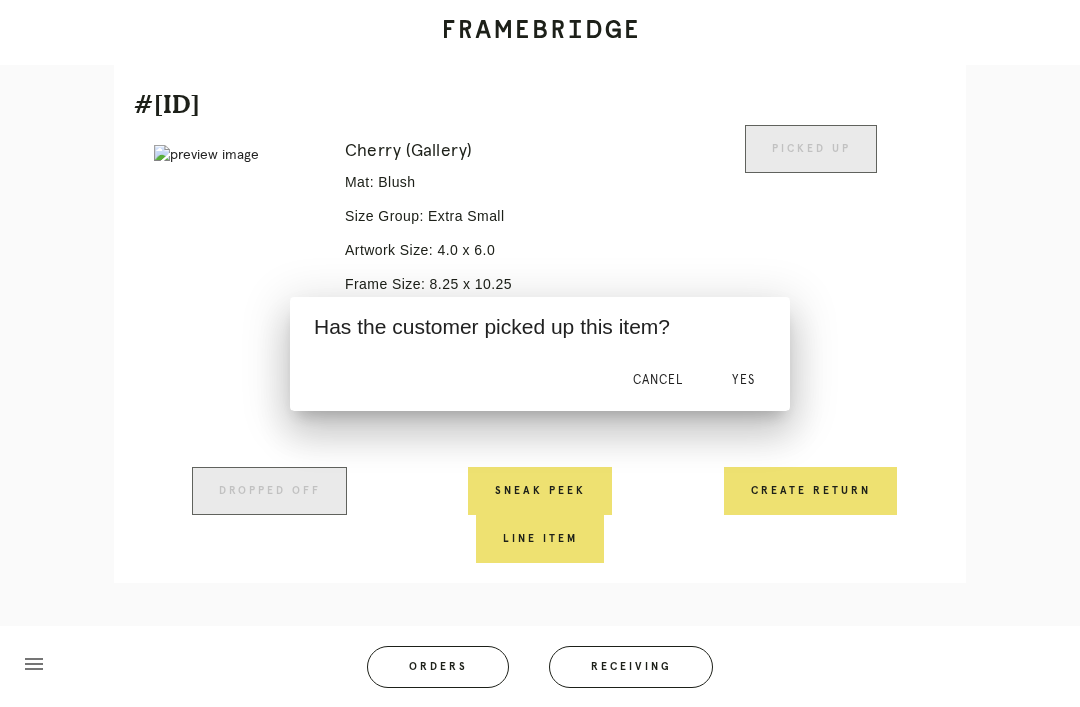 scroll, scrollTop: 2482, scrollLeft: 0, axis: vertical 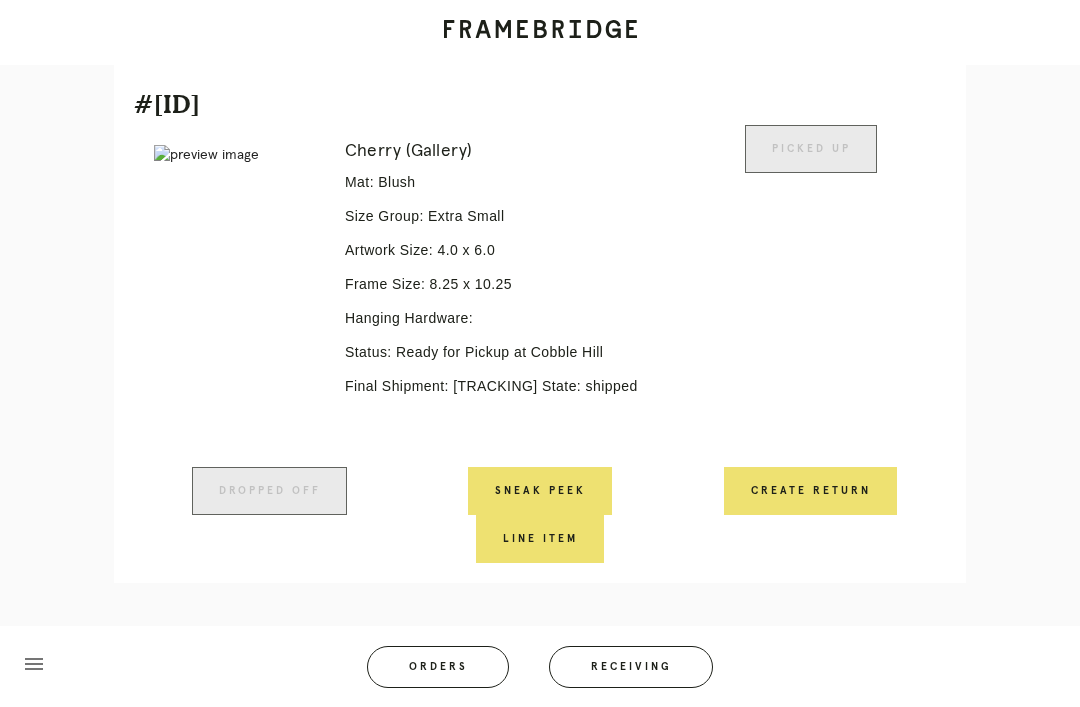 click on "Create Return" at bounding box center (810, 491) 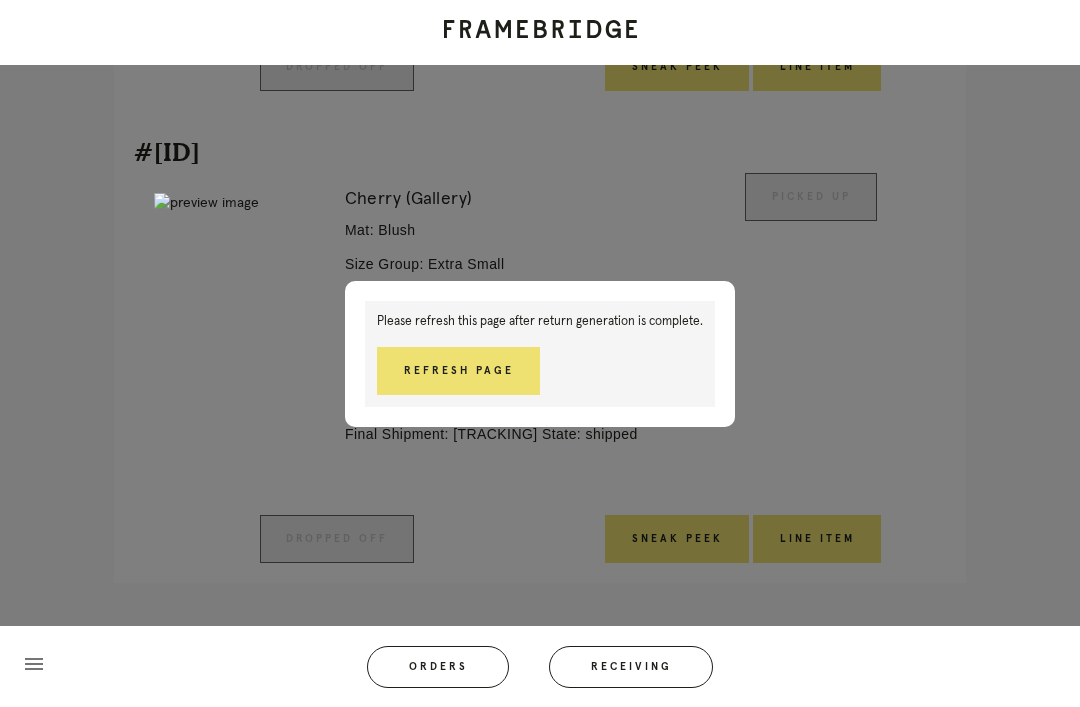 scroll, scrollTop: 2496, scrollLeft: 0, axis: vertical 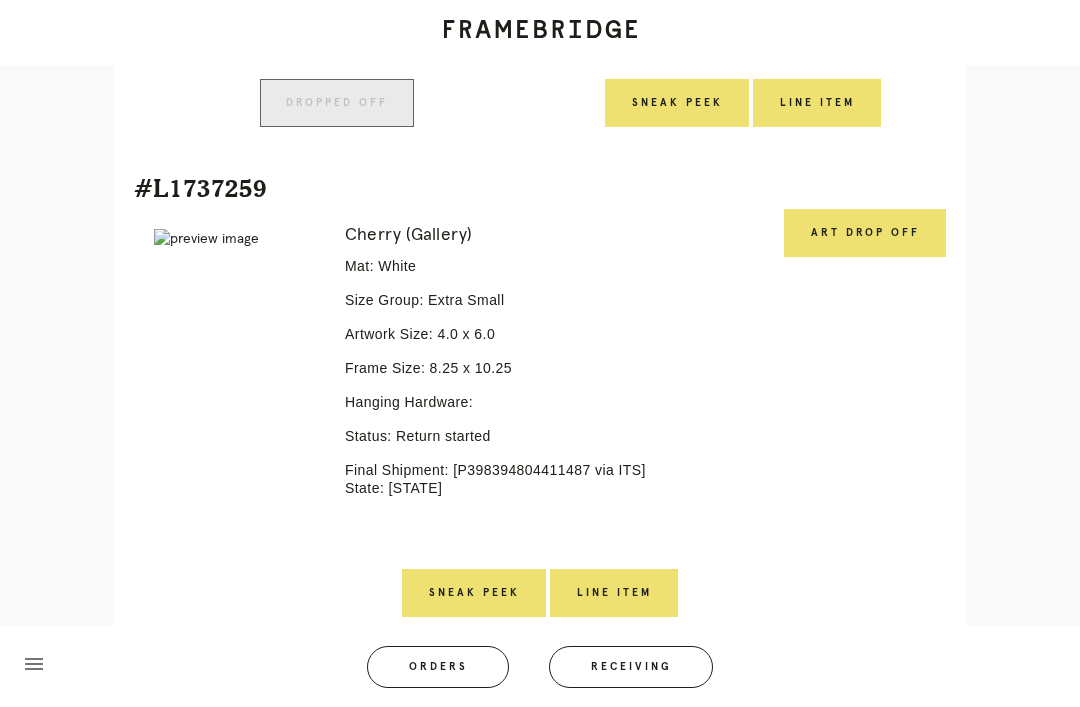 click on "Art drop off" at bounding box center [865, 233] 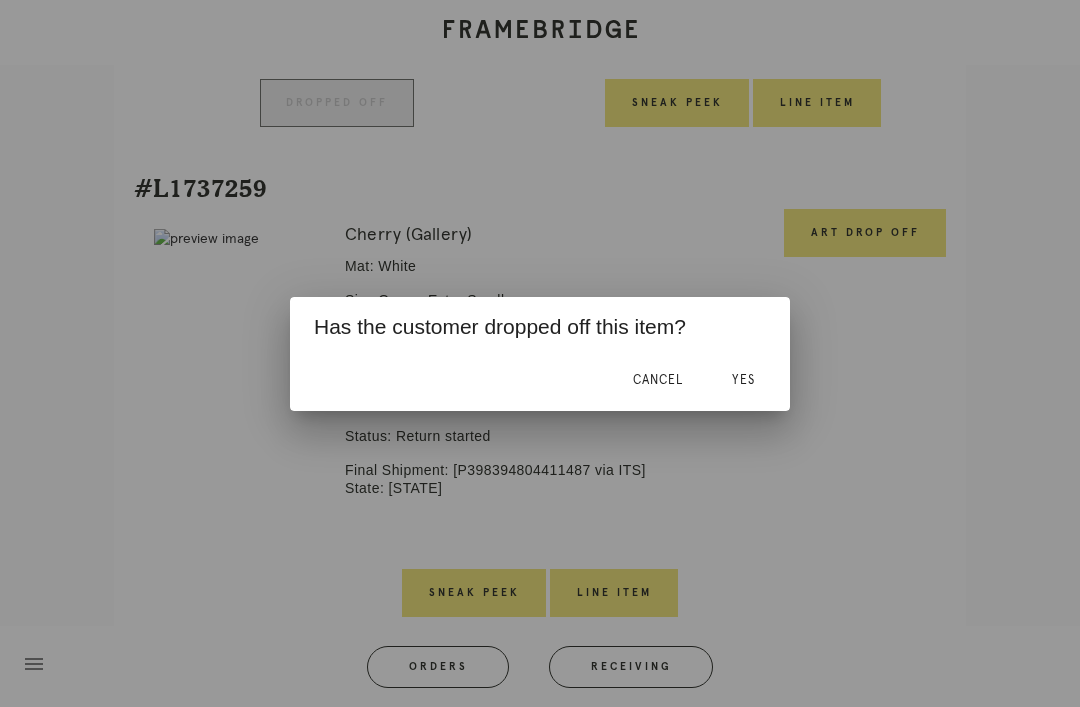 click on "Yes" at bounding box center [743, 380] 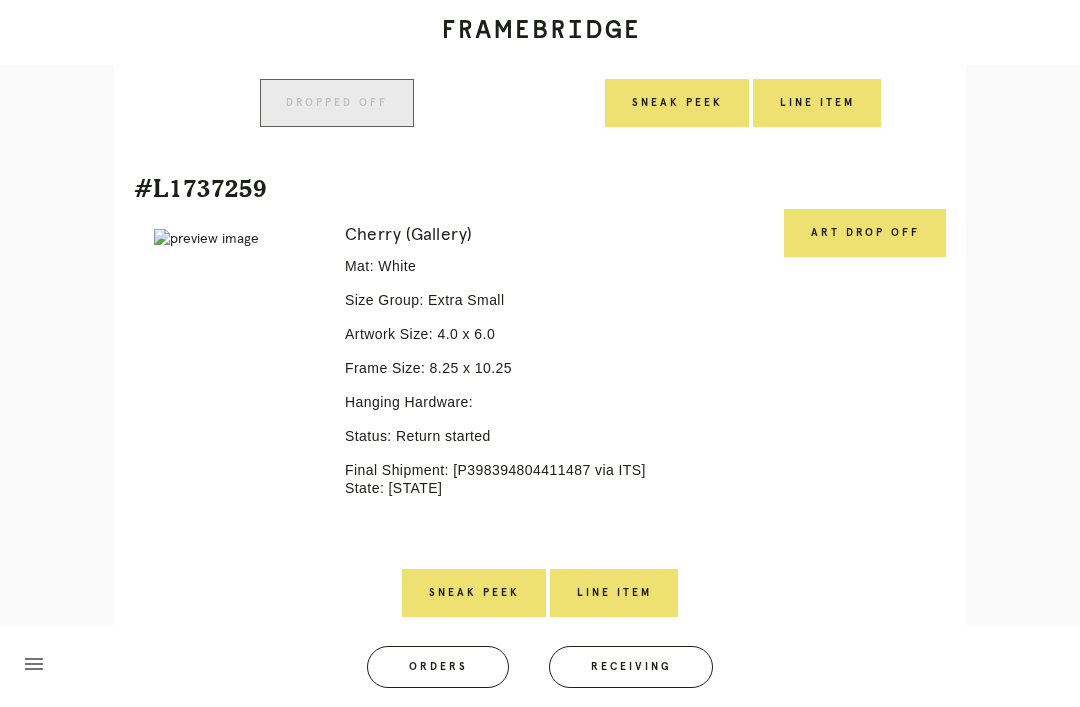 click on "Line Item" at bounding box center (614, 593) 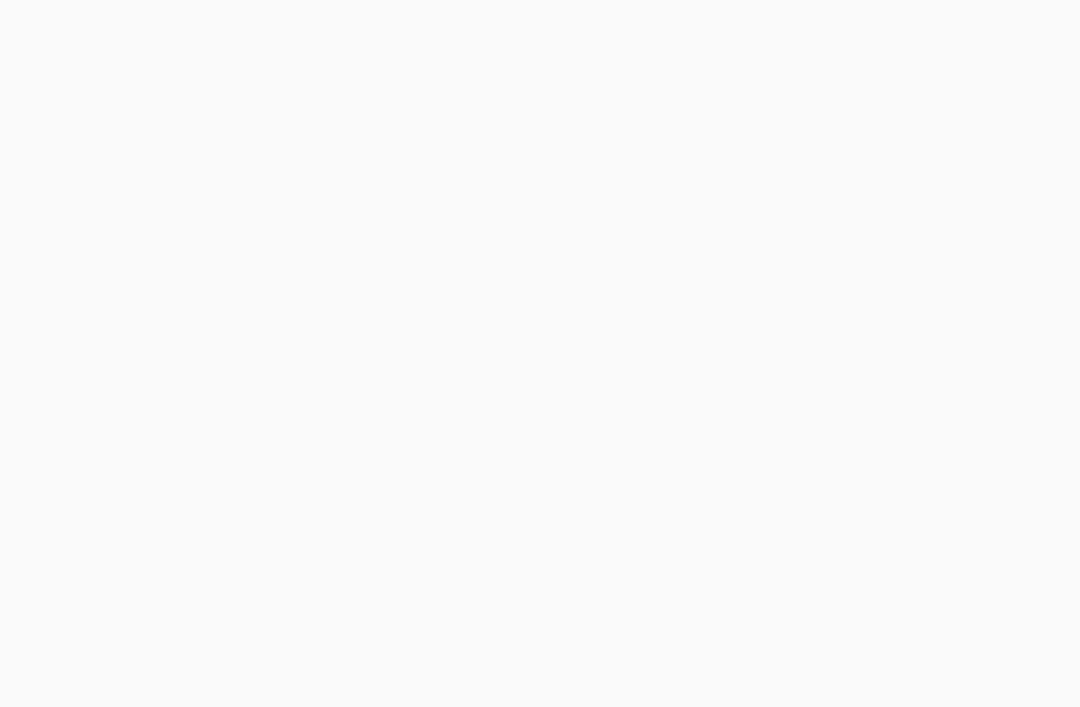 scroll, scrollTop: 0, scrollLeft: 0, axis: both 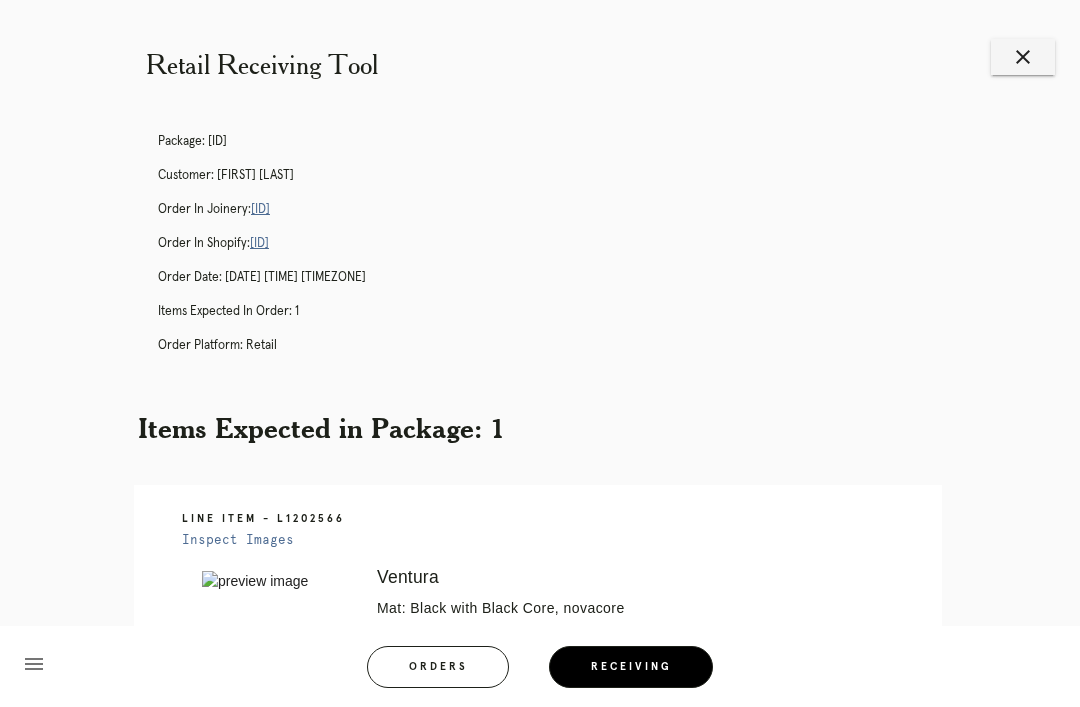 click on "[ID]" at bounding box center (260, 209) 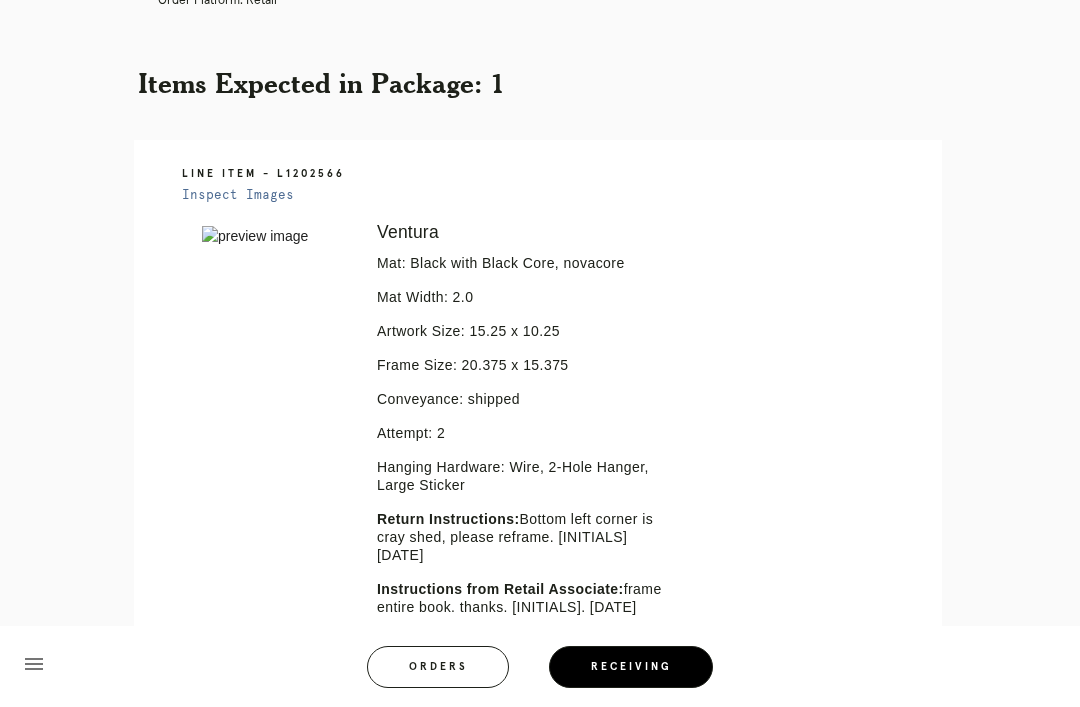 scroll, scrollTop: 358, scrollLeft: 0, axis: vertical 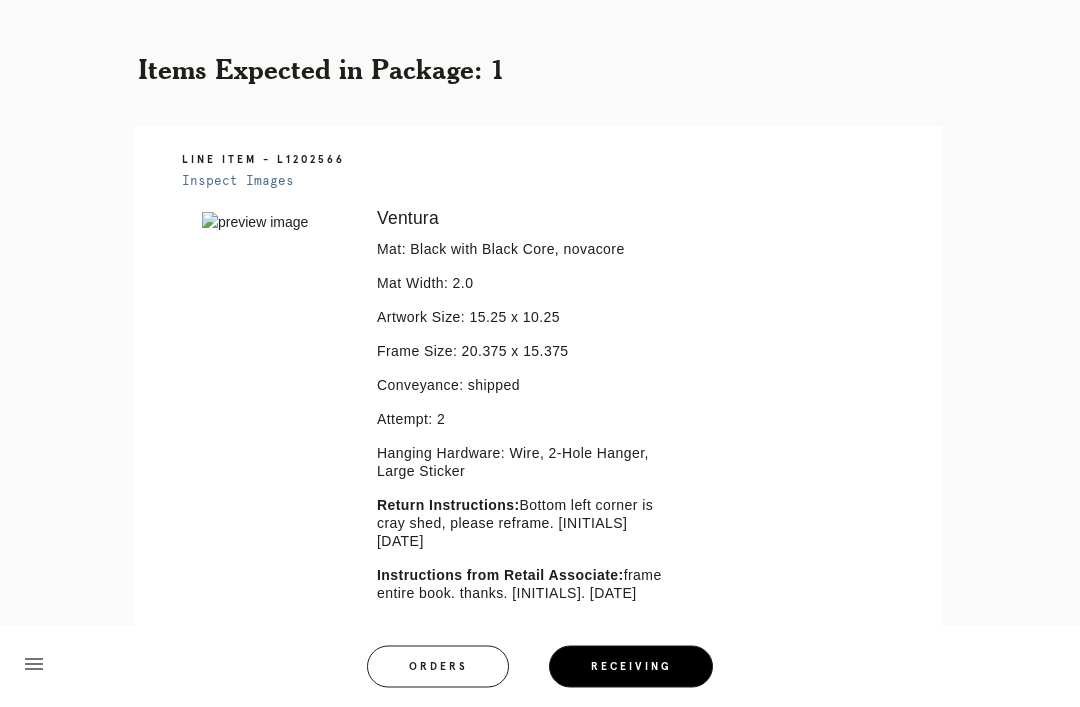 click on "Orders" at bounding box center [438, 667] 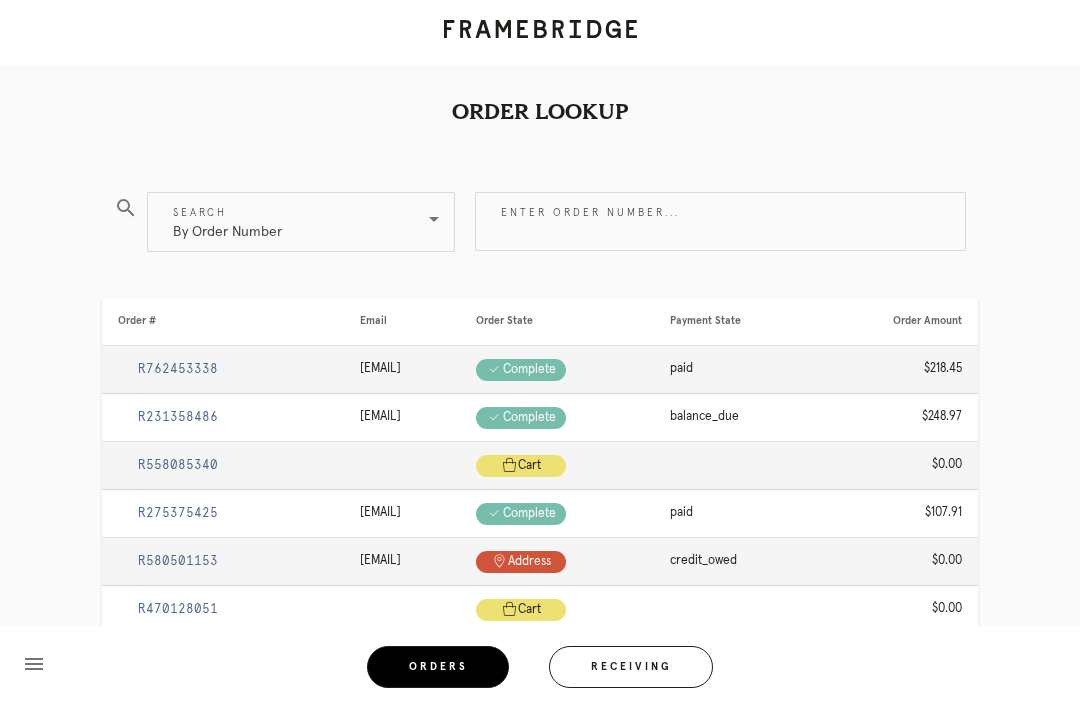 click on "Enter order number..." at bounding box center [720, 221] 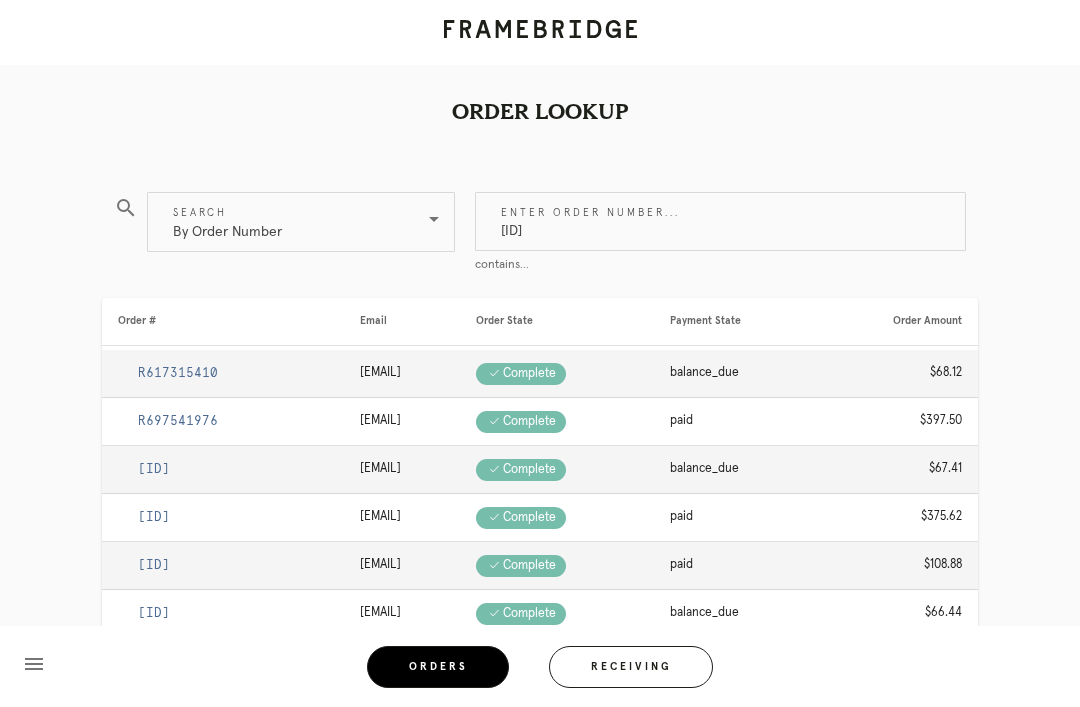 type on "[ID]" 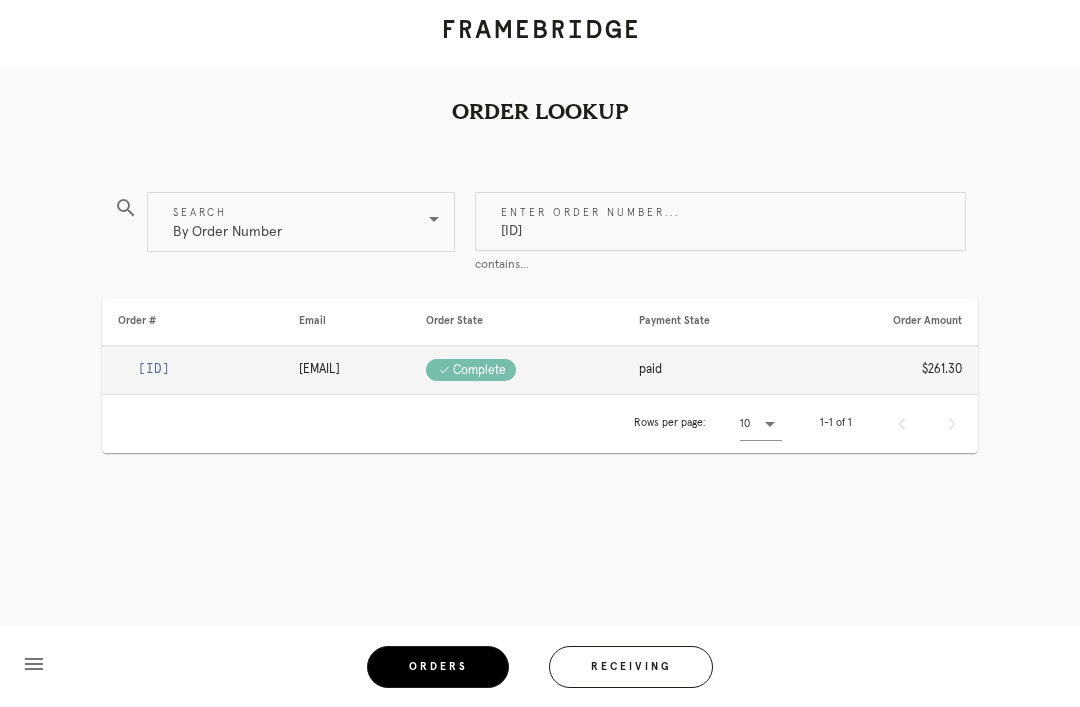 click on "[ID]" at bounding box center [154, 369] 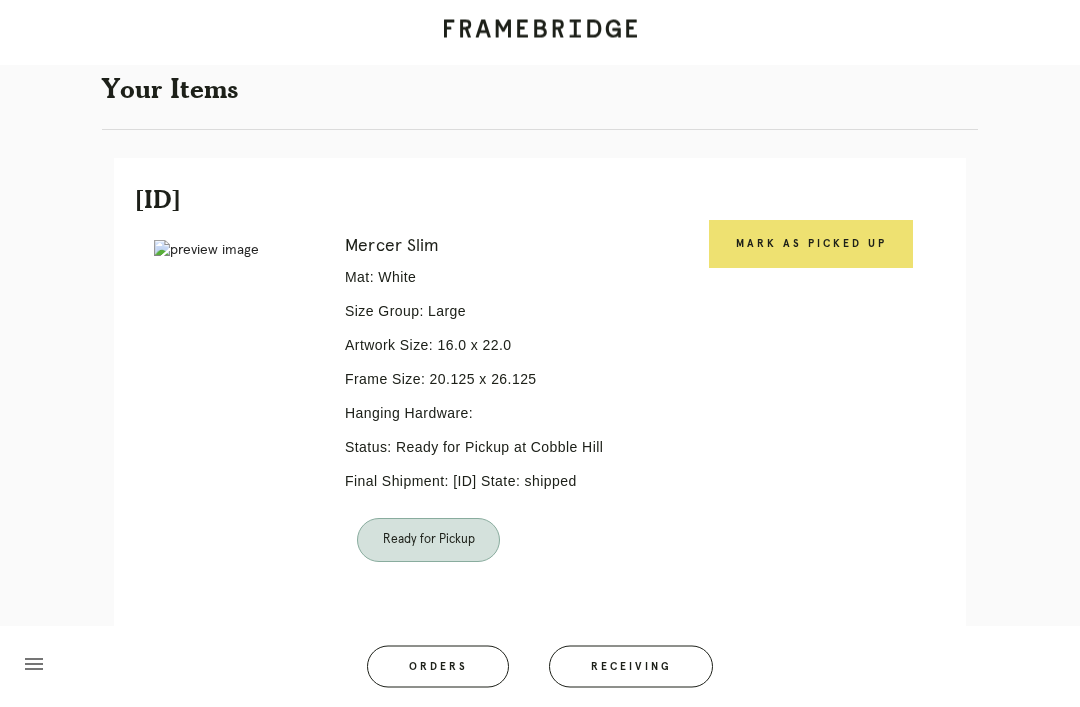 scroll, scrollTop: 446, scrollLeft: 0, axis: vertical 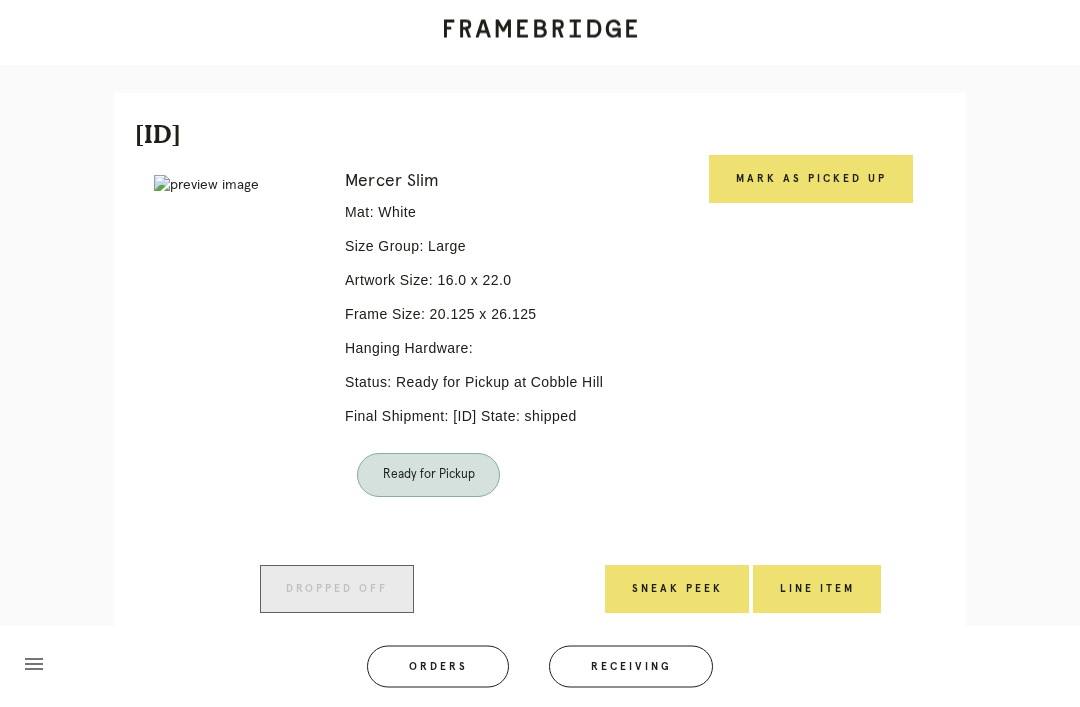 click on "Mark as Picked Up" at bounding box center (811, 180) 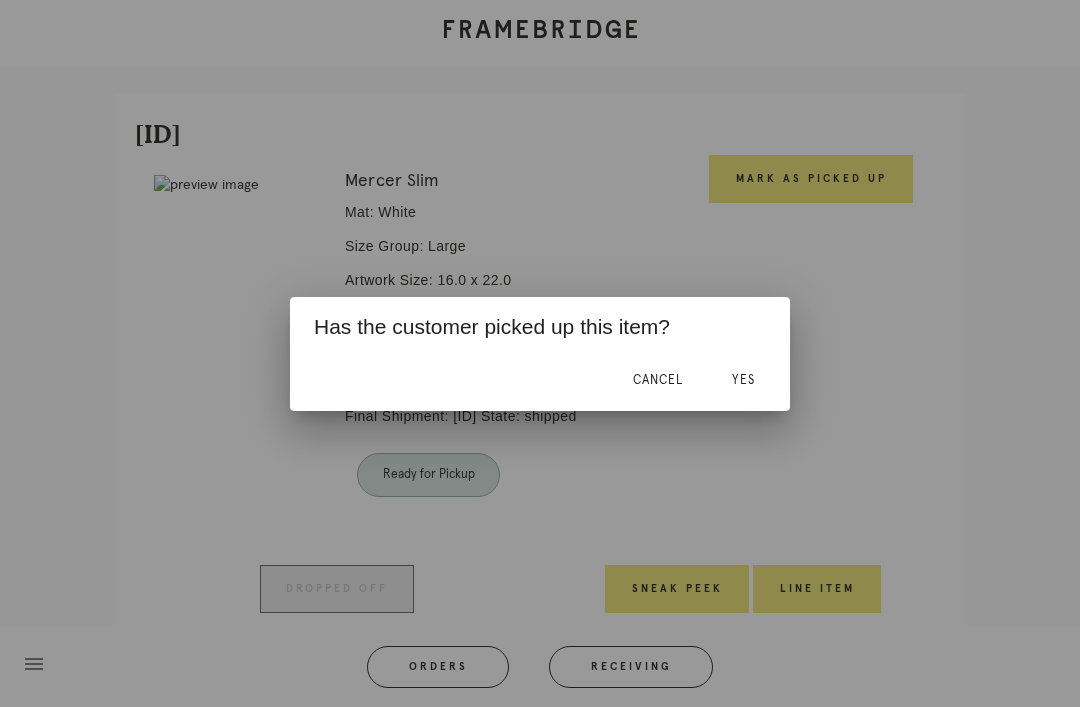 click on "Yes" at bounding box center [743, 381] 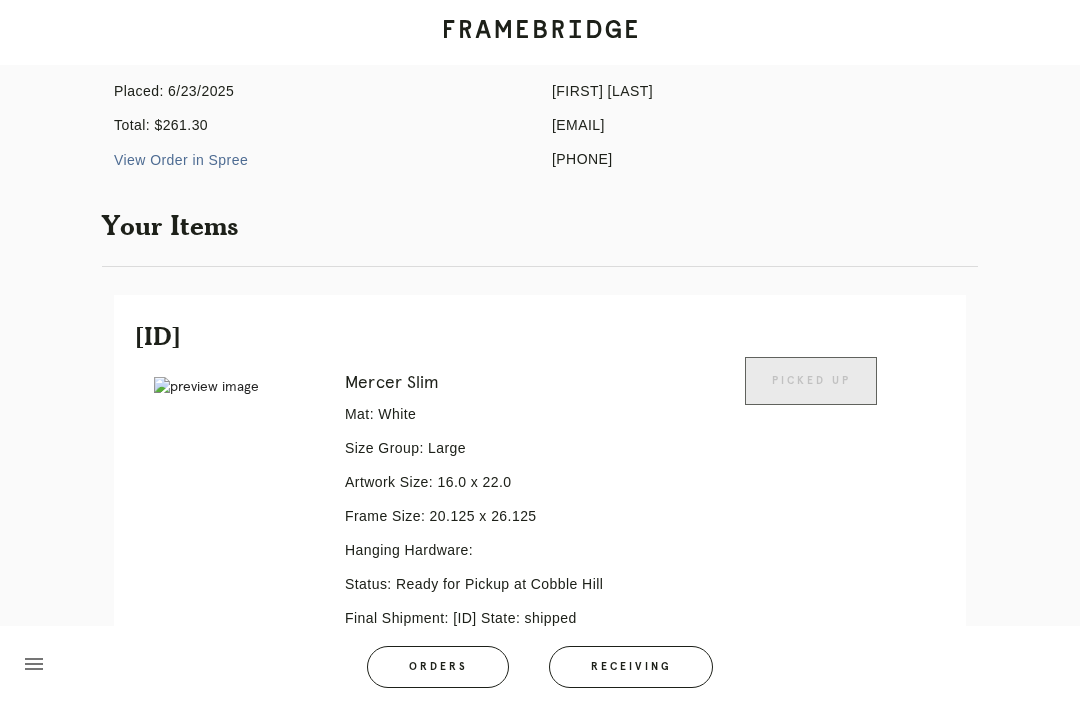 scroll, scrollTop: 0, scrollLeft: 0, axis: both 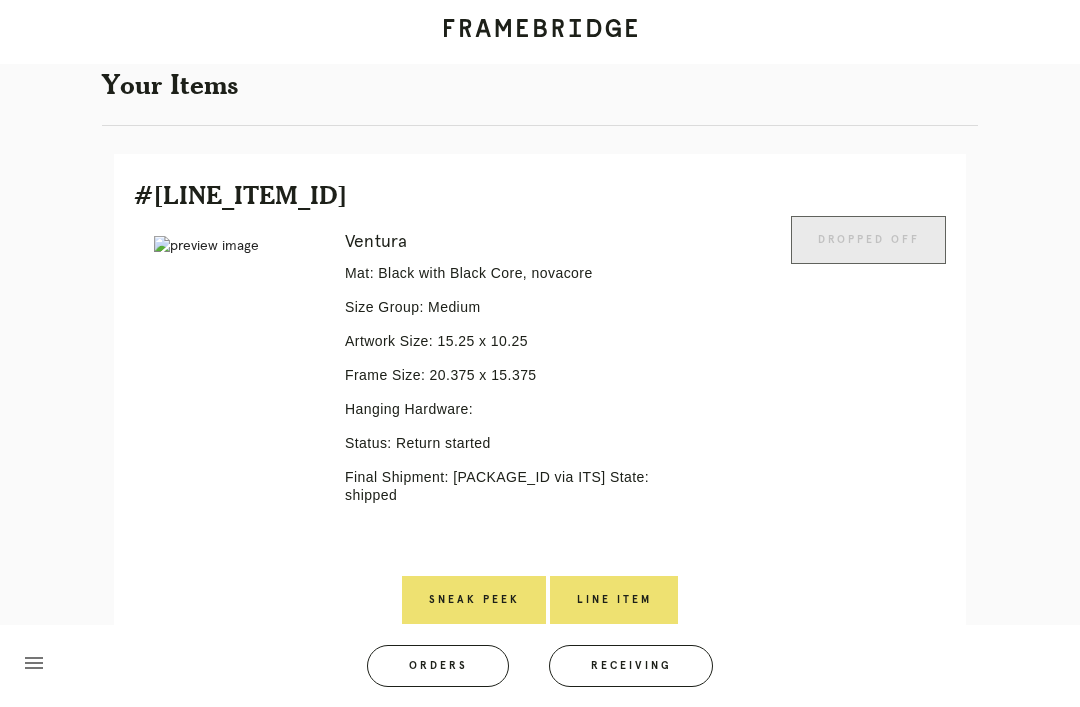 click on "Line Item" at bounding box center [614, 601] 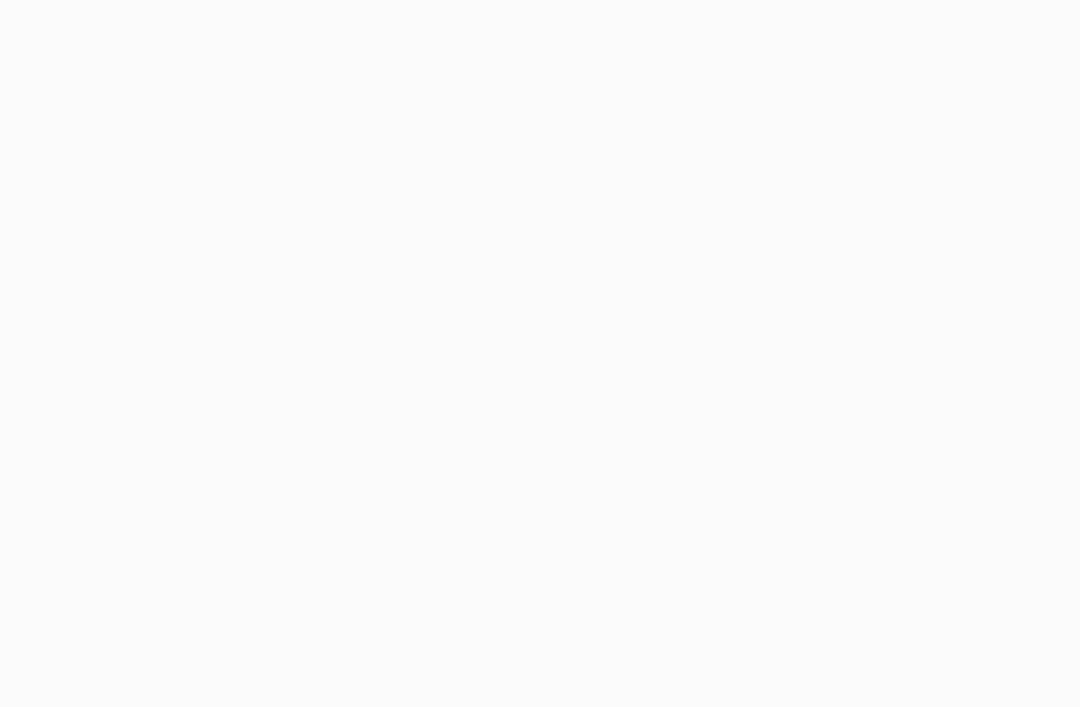 scroll, scrollTop: 0, scrollLeft: 0, axis: both 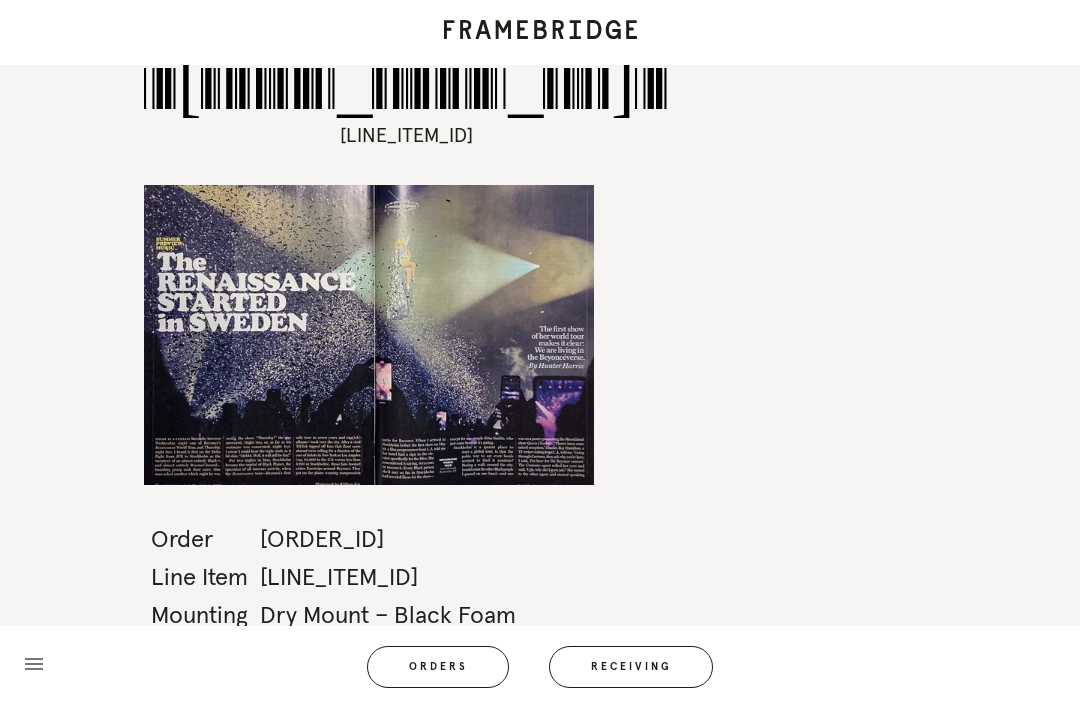 click on "Receiving" at bounding box center [631, 667] 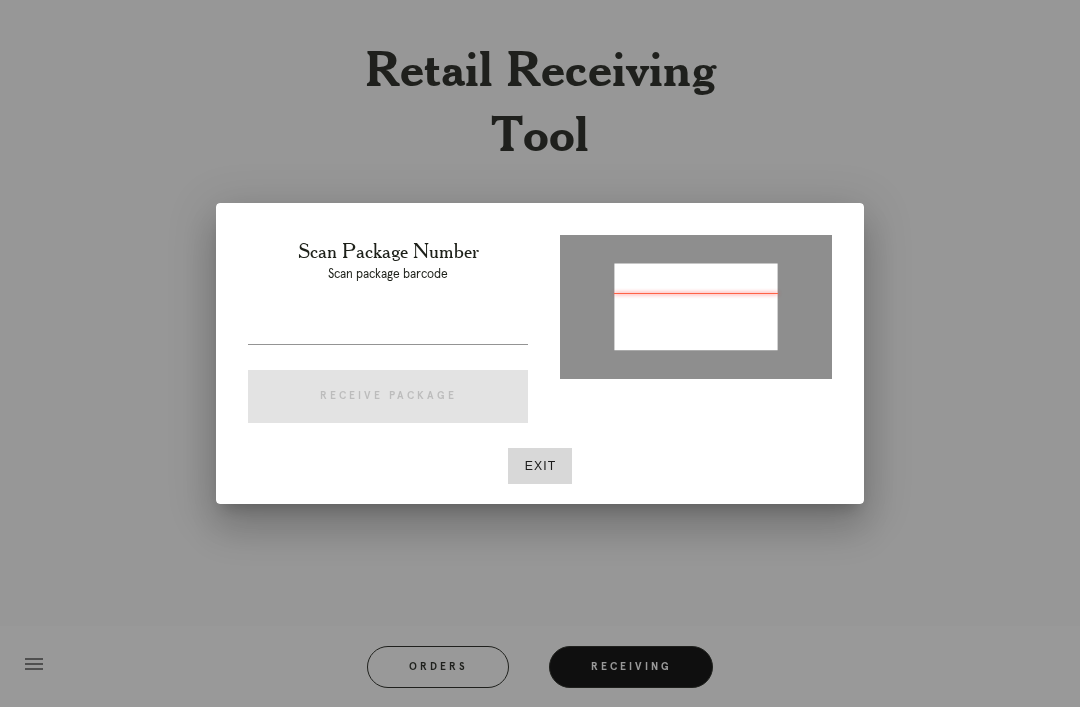 type on "[PACKAGE_ID]" 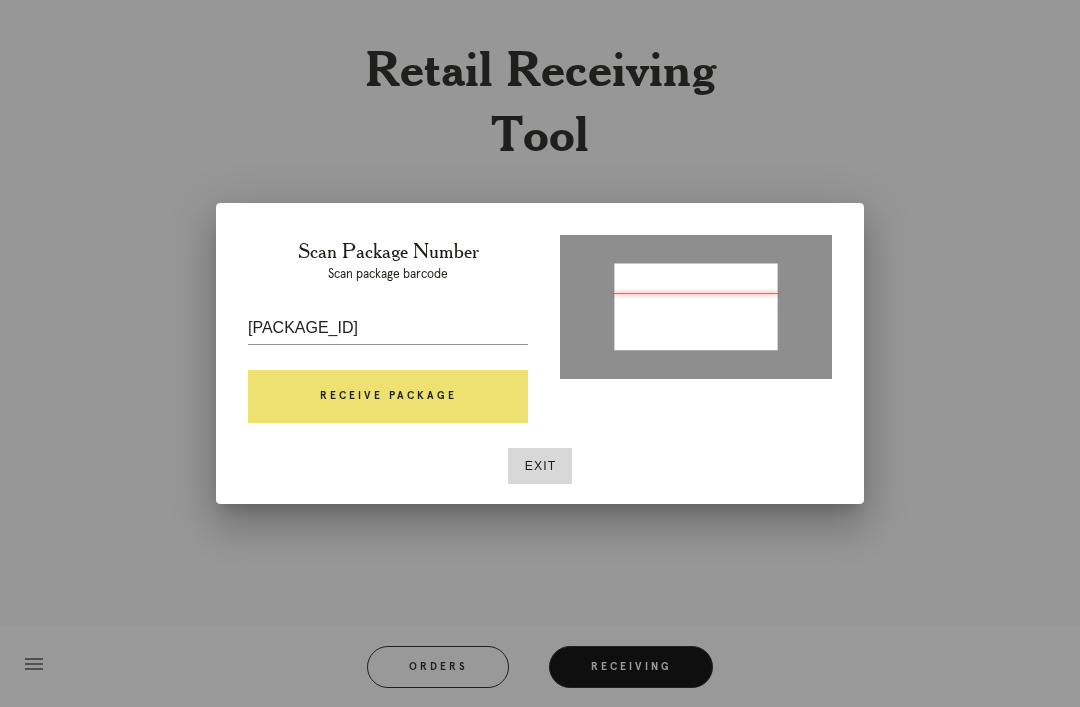 click on "Receive Package" at bounding box center (388, 397) 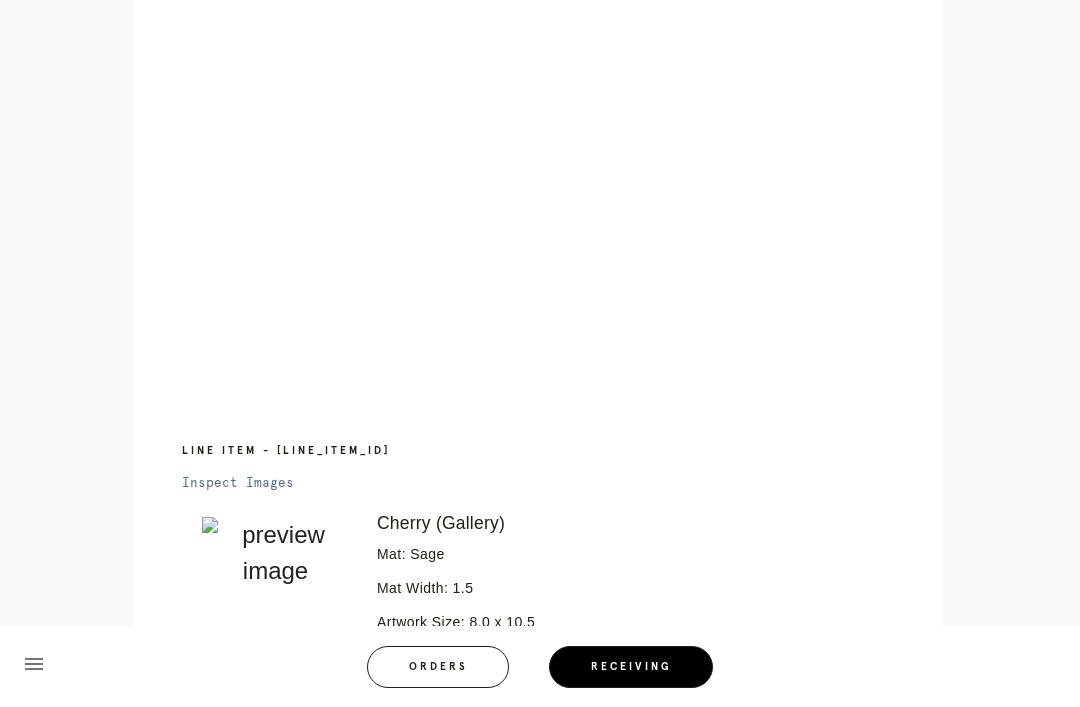 scroll, scrollTop: 945, scrollLeft: 0, axis: vertical 